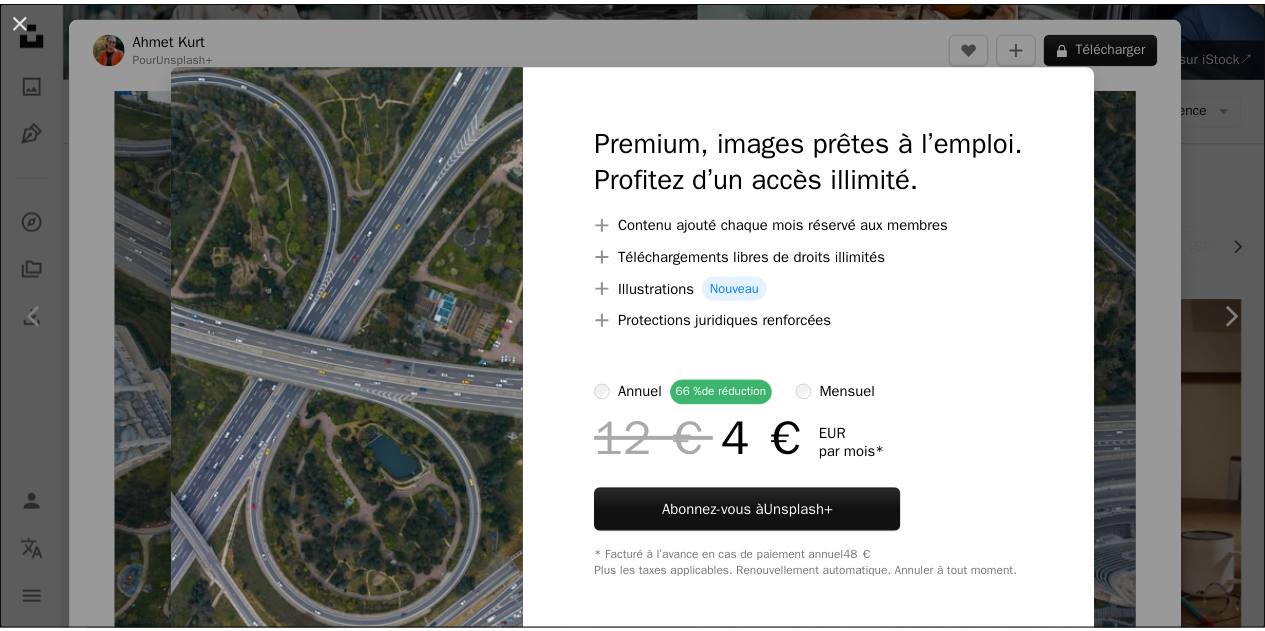 scroll, scrollTop: 0, scrollLeft: 0, axis: both 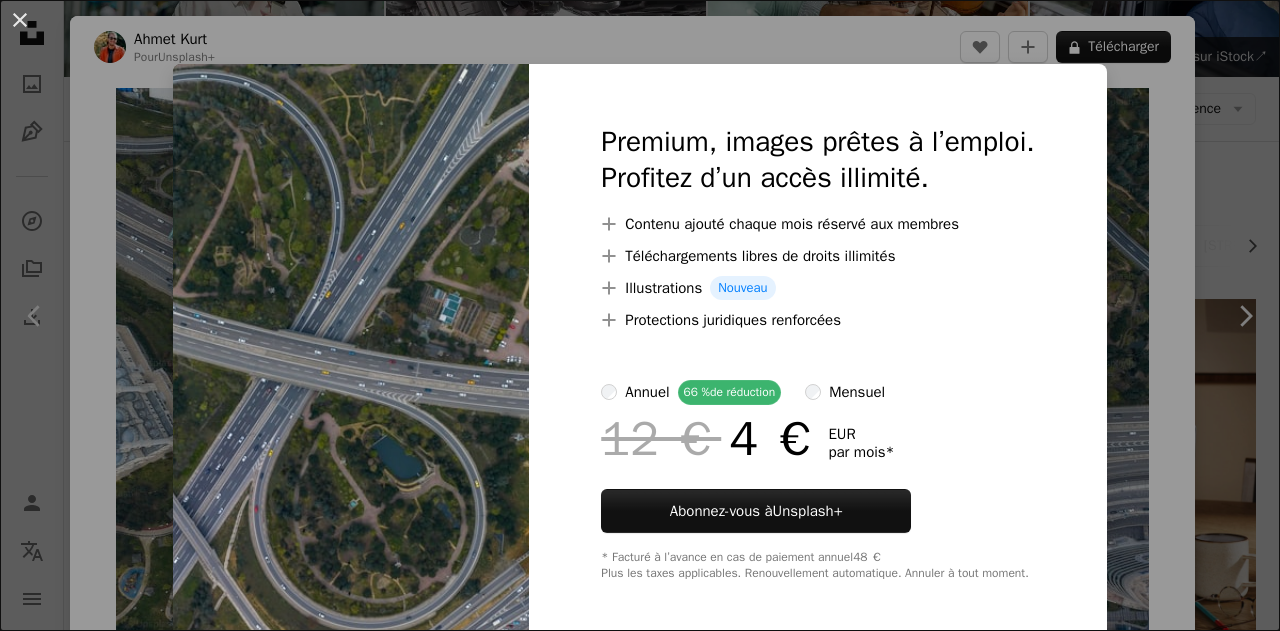 click on "[FIRST] [LAST]" at bounding box center [640, 2067] 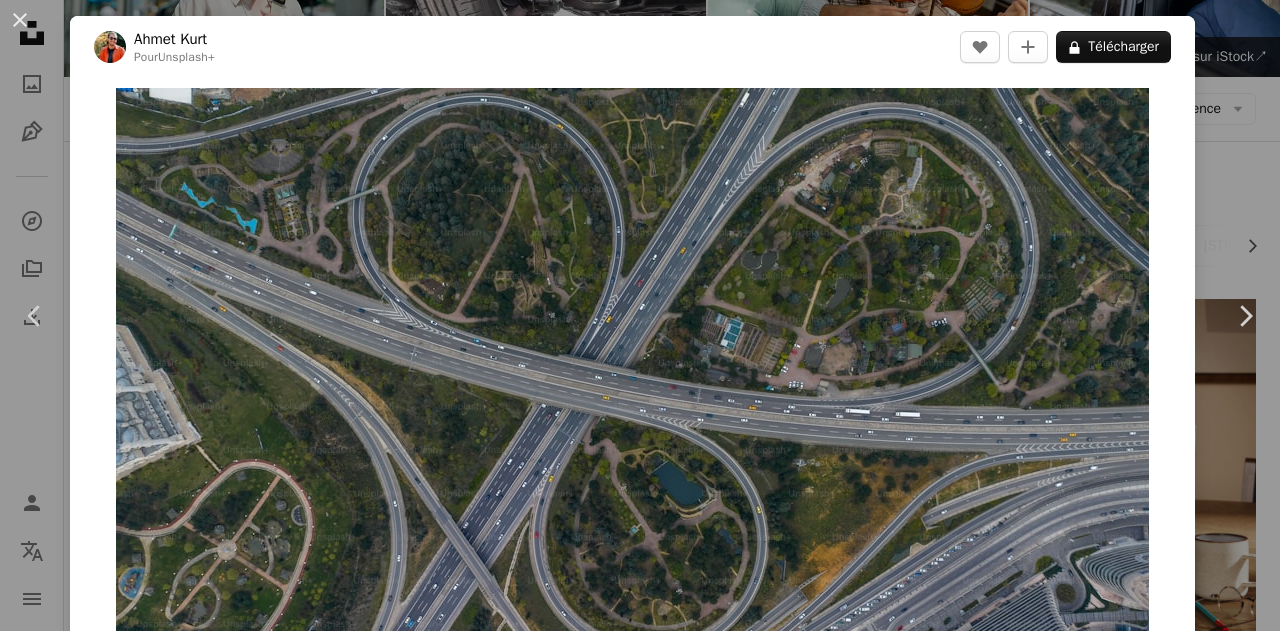 click on "An X shape Chevron left Chevron right [FIRST] Pour  Unsplash+ A heart A plus sign A lock Télécharger Zoom in A forward-right arrow Partager More Actions Calendar outlined Publiée le  23 avril 2023 Safety Contenu cédé sous  Licence Unsplash+ urbain Rendu 3D Image digitale rendre autoroute Routes infrastructure vue aérienne carrefour complexe carrefour complexité autoroute route vue d’en haut option jonction Façons Images Creative Commons De cette série Chevron right Plus sign for Unsplash+ Plus sign for Unsplash+ Plus sign for Unsplash+ Plus sign for Unsplash+ Plus sign for Unsplash+ Plus sign for Unsplash+ Plus sign for Unsplash+ Plus sign for Unsplash+ Images associées Plus sign for Unsplash+ A heart A plus sign Getty Images Pour  Unsplash+ A lock Télécharger Plus sign for Unsplash+ A heart A plus sign [FIRST] Pour  Unsplash+ A lock Télécharger Plus sign for Unsplash+ A heart A plus sign Getty Images Pour  Unsplash+ A lock Télécharger Plus sign for Unsplash+ A heart A plus sign Pour" at bounding box center [640, 315] 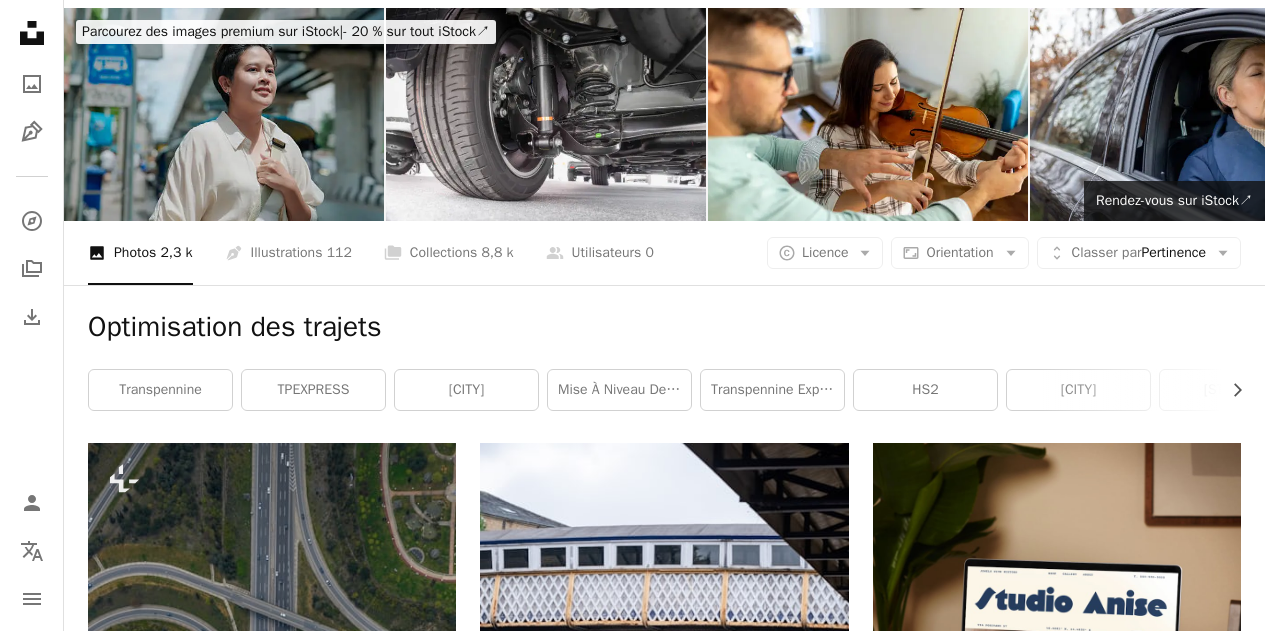 scroll, scrollTop: 52, scrollLeft: 0, axis: vertical 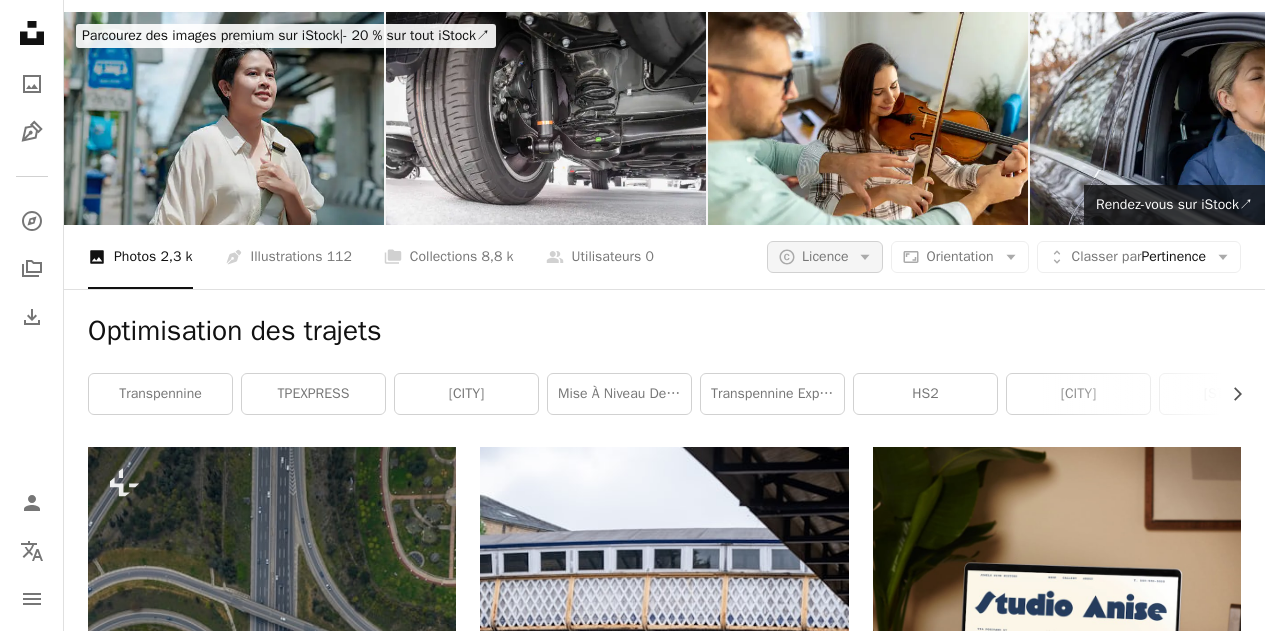 click on "A copyright icon © Licence Arrow down" at bounding box center [825, 257] 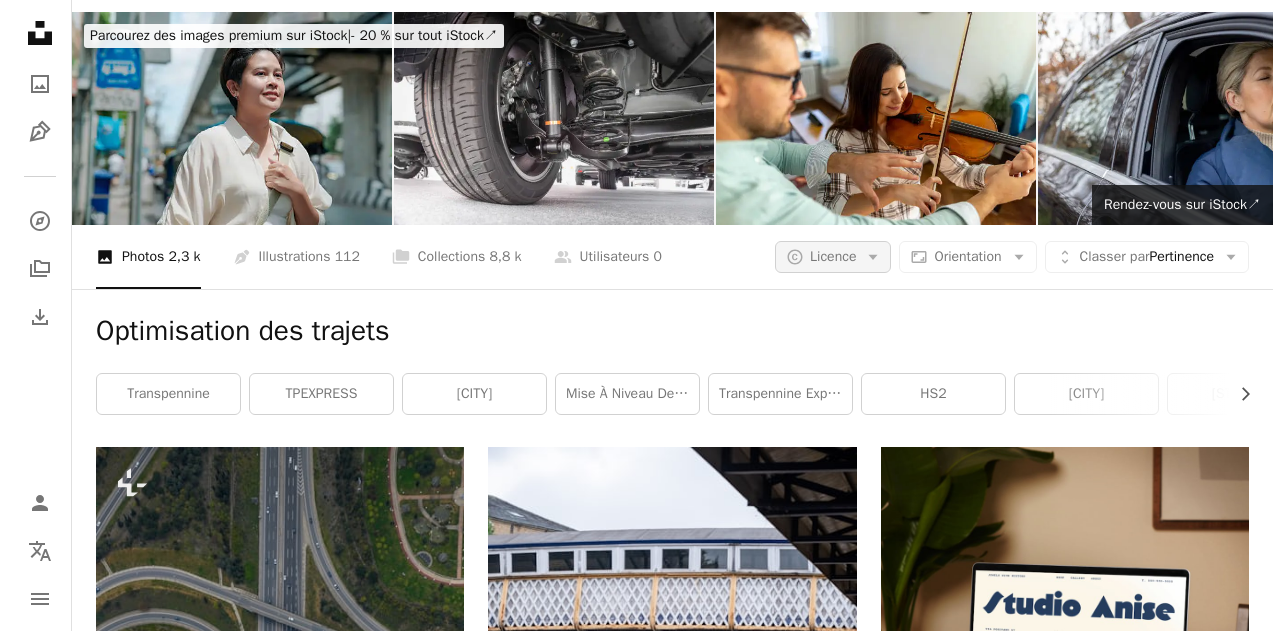 scroll, scrollTop: 0, scrollLeft: 0, axis: both 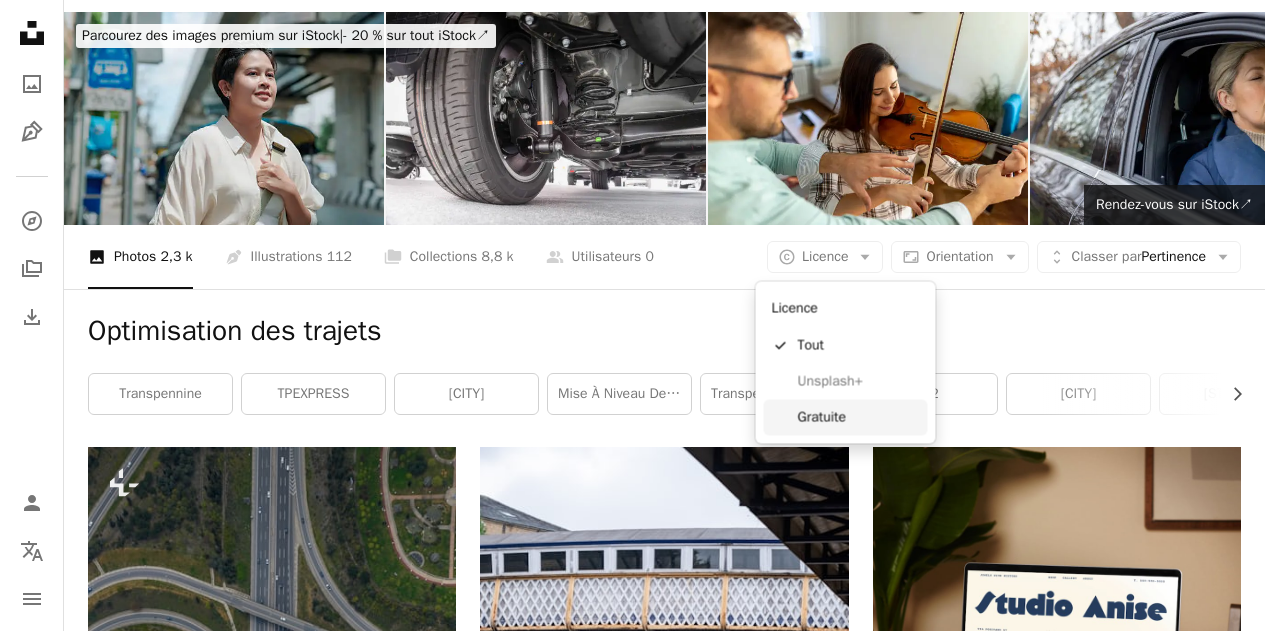 click on "Gratuite" at bounding box center (859, 417) 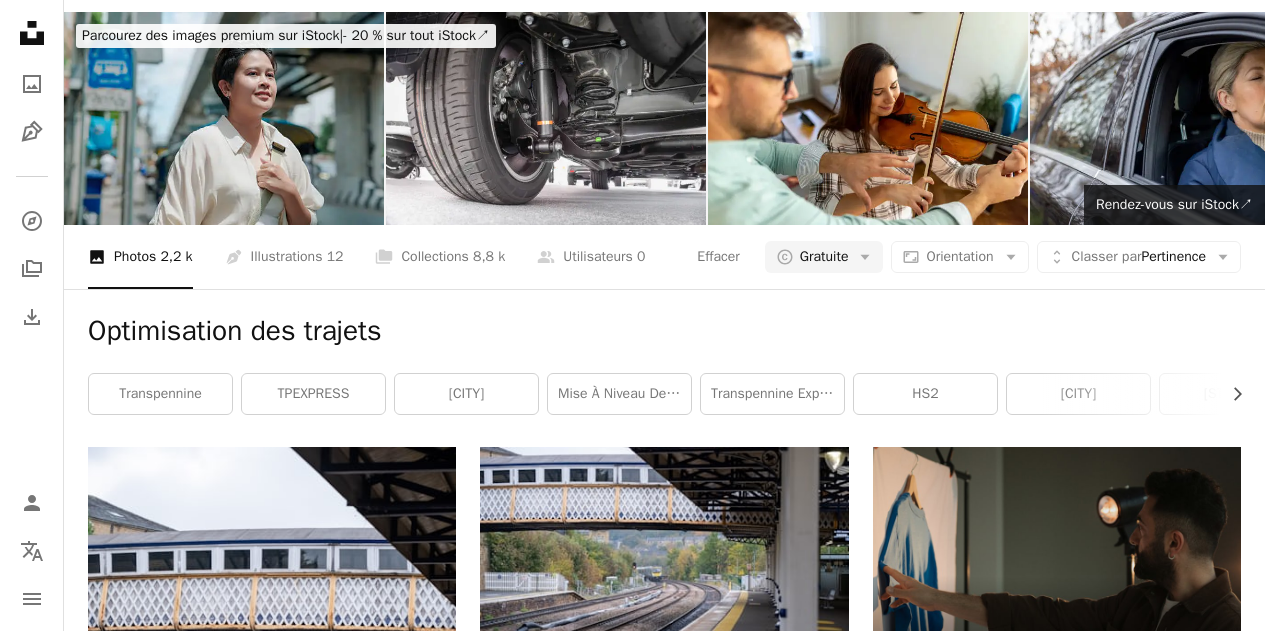 scroll, scrollTop: 2948, scrollLeft: 0, axis: vertical 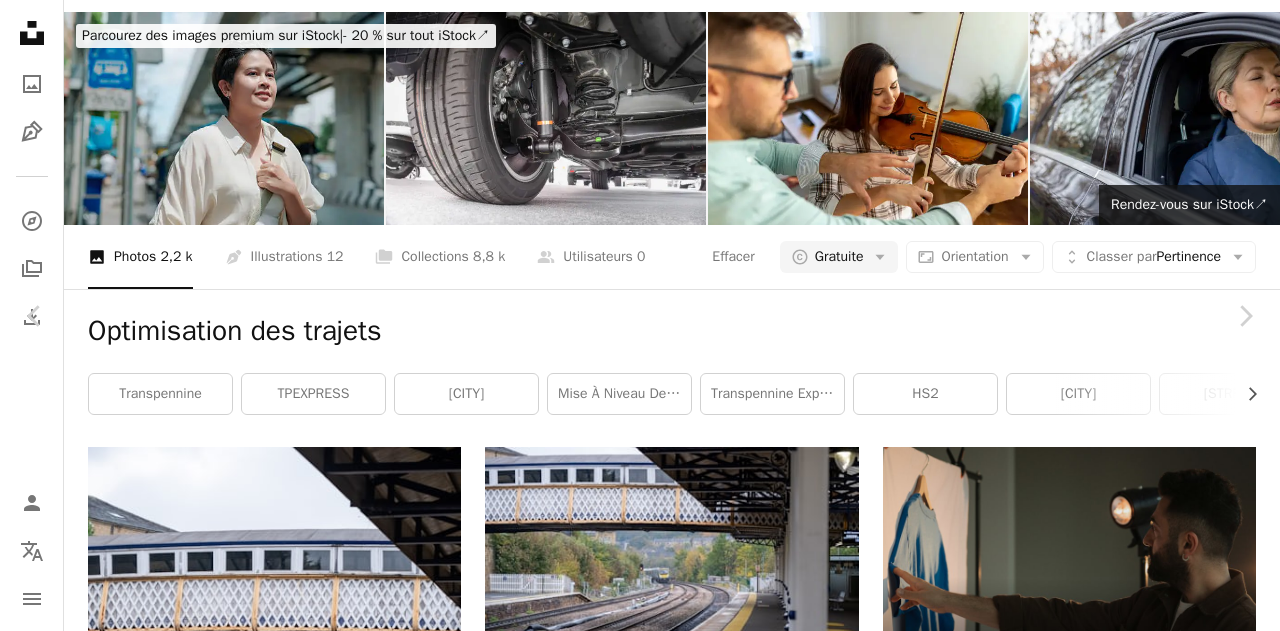 click on "[FIRST] [LAST]" at bounding box center (640, 8564) 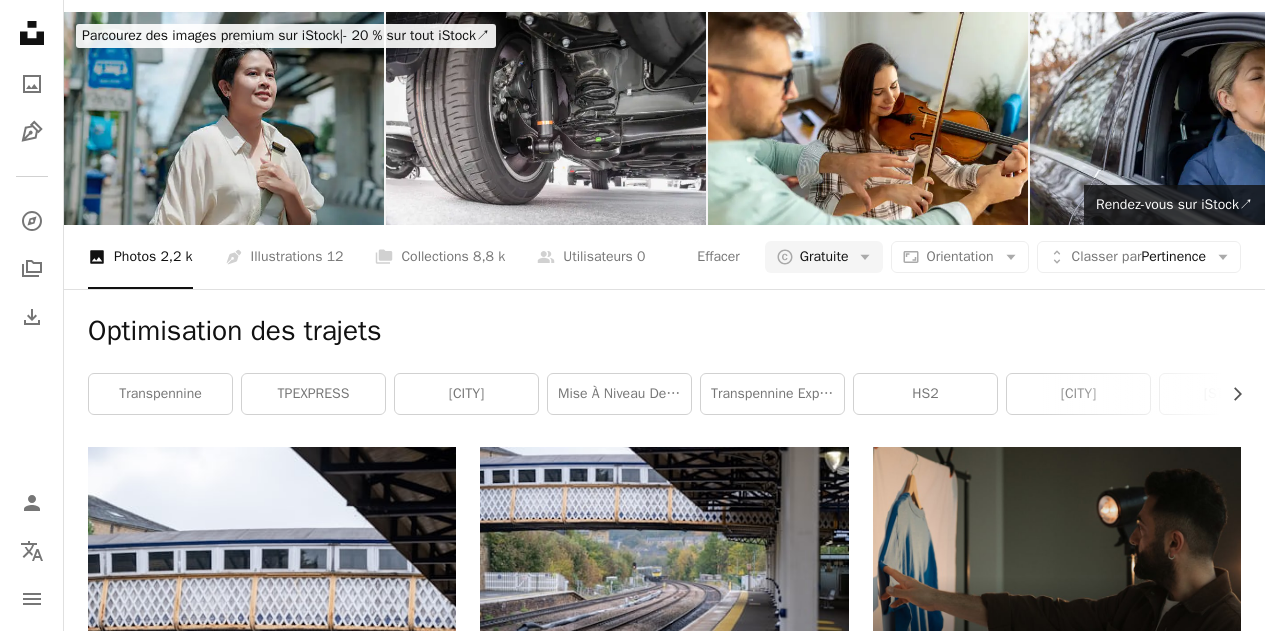 scroll, scrollTop: 7072, scrollLeft: 0, axis: vertical 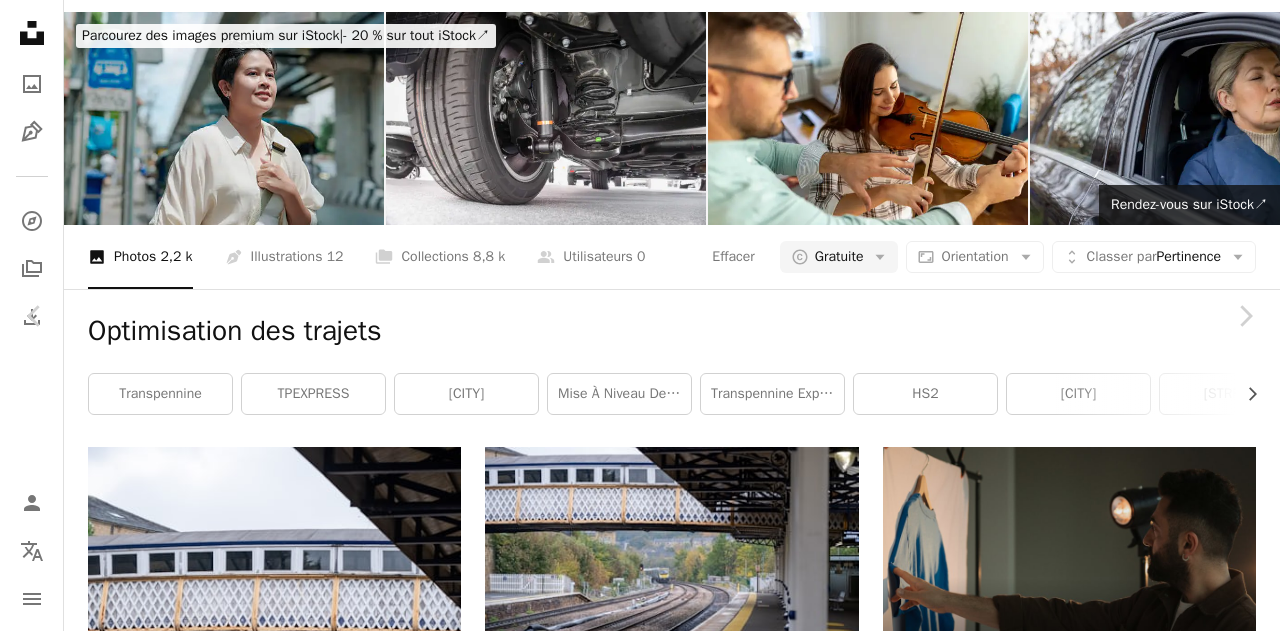 click on "An X shape Chevron left Chevron right [FIRST] [LAST] noreiko A heart A plus sign Télécharger gratuitement Chevron down Zoom in Vues 16 953 Téléchargements 146 A forward-right arrow Partager Info icon Infos More Actions A map marker [CITY], [CITY], [COUNTRY] Calendar outlined Publiée le  [DATE] Camera DJI, FC7203 Safety Utilisation gratuite sous la  Licence Unsplash ville Voitures urbain pont autoroute trafic Routes aérien [CITY] autoroute route gris camion véhicule motocyclette dehors vue aérienne [COUNTRY] Images gratuites Parcourez des images premium sur iStock  |  - 20 % avec le code UNSPLASH20 Rendez-vous sur iStock  ↗ Images associées A heart A plus sign [FIRST] [LAST] Arrow pointing down A heart A plus sign Mohit Kumar Arrow pointing down A heart A plus sign Ignacio Moreira Disponible à l’embauche A checkmark inside of a circle Arrow pointing down A heart A plus sign Eugene Chystiakov Disponible à l’embauche A checkmark inside of a circle Arrow pointing down A heart Pour" at bounding box center [640, 20426] 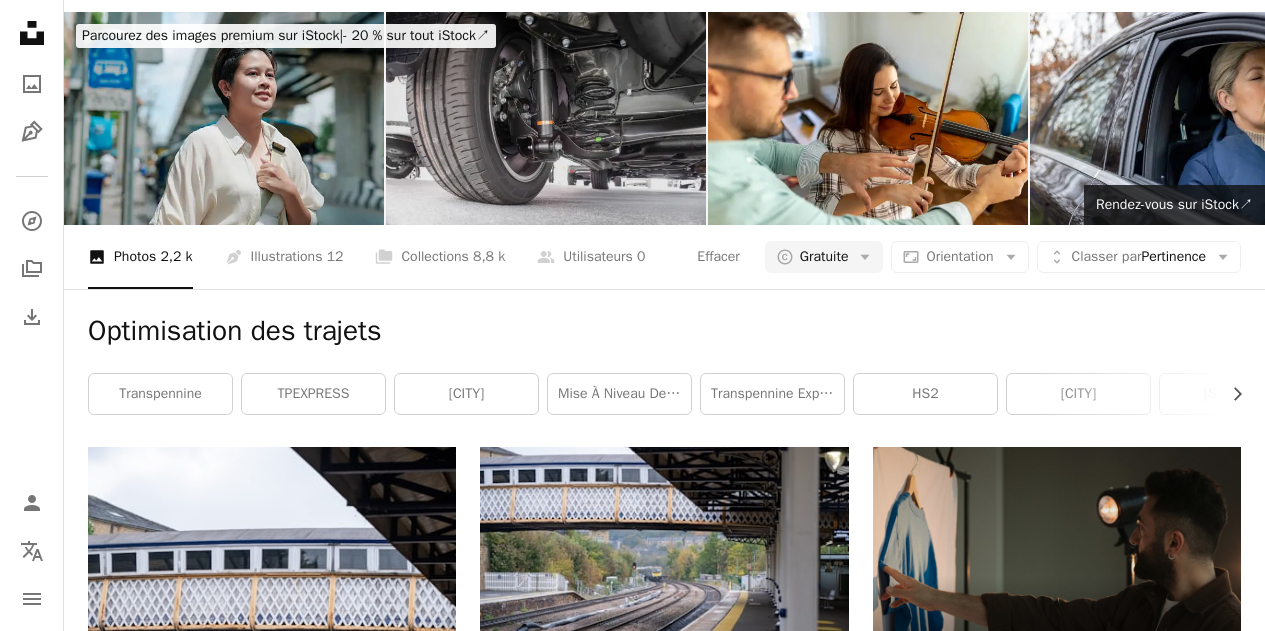 scroll, scrollTop: 0, scrollLeft: 0, axis: both 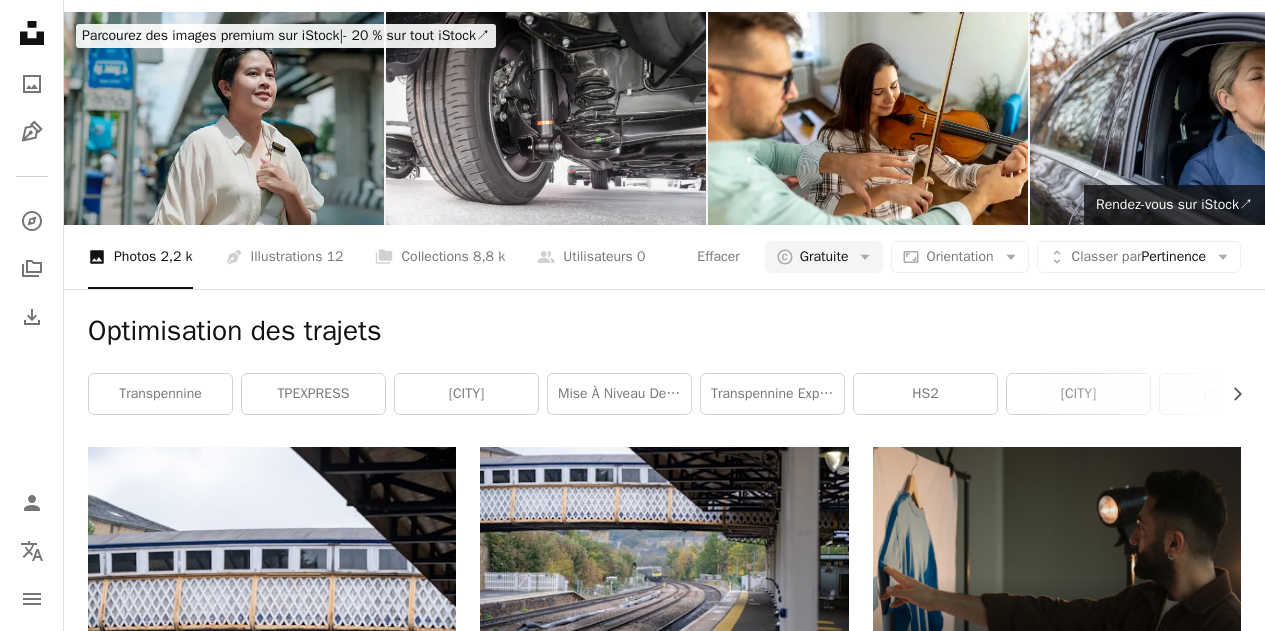 drag, startPoint x: 239, startPoint y: 41, endPoint x: 0, endPoint y: 21, distance: 239.83536 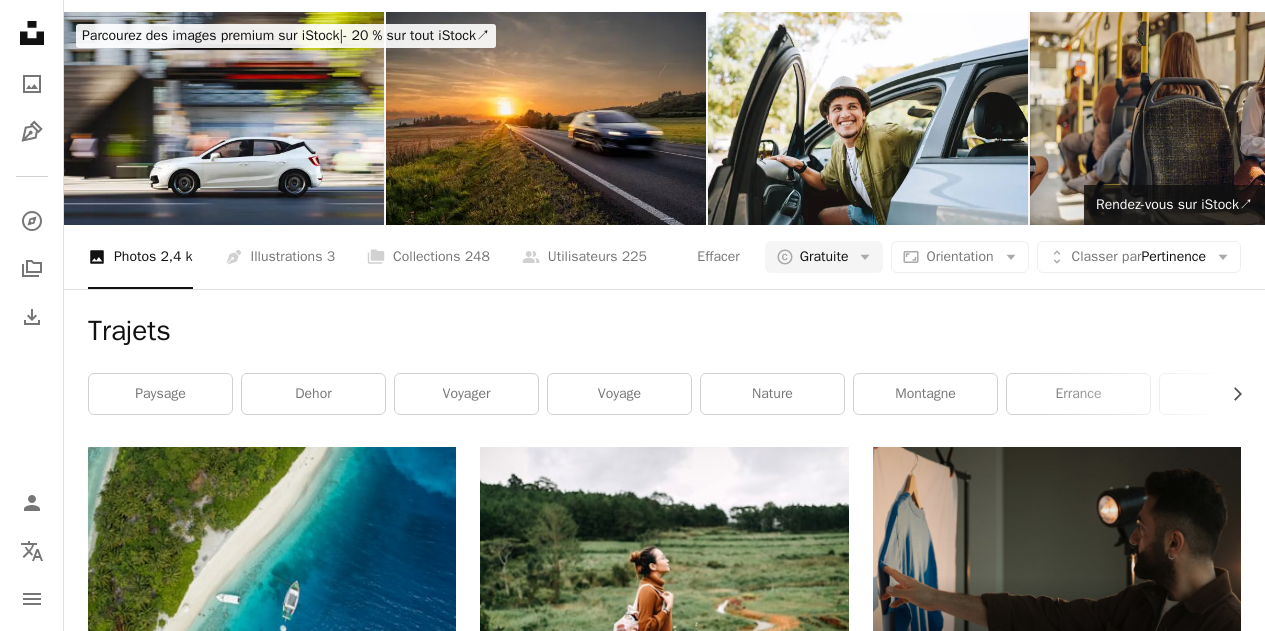 scroll, scrollTop: 352, scrollLeft: 0, axis: vertical 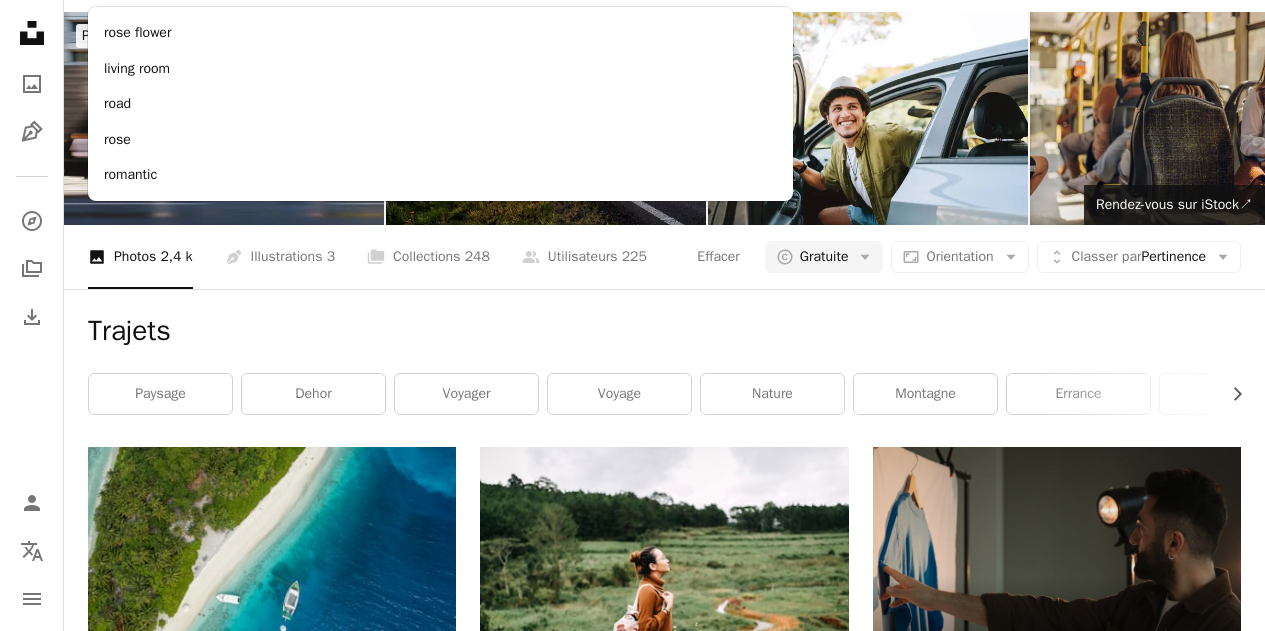 type on "*****" 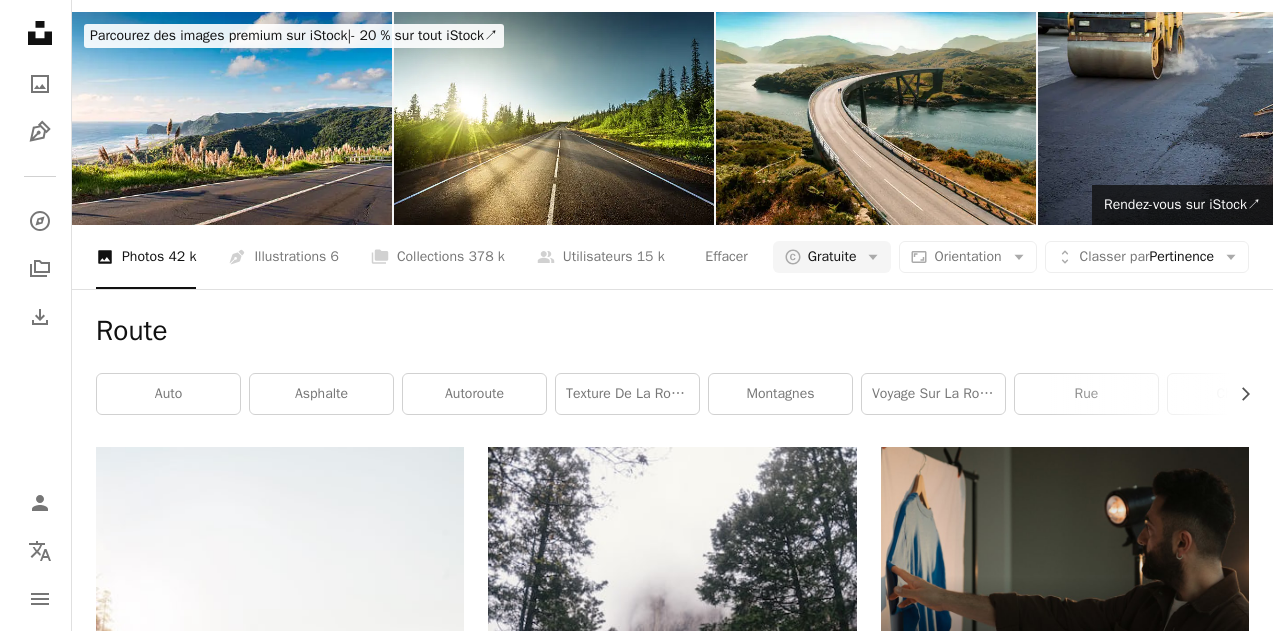 scroll, scrollTop: 1703, scrollLeft: 0, axis: vertical 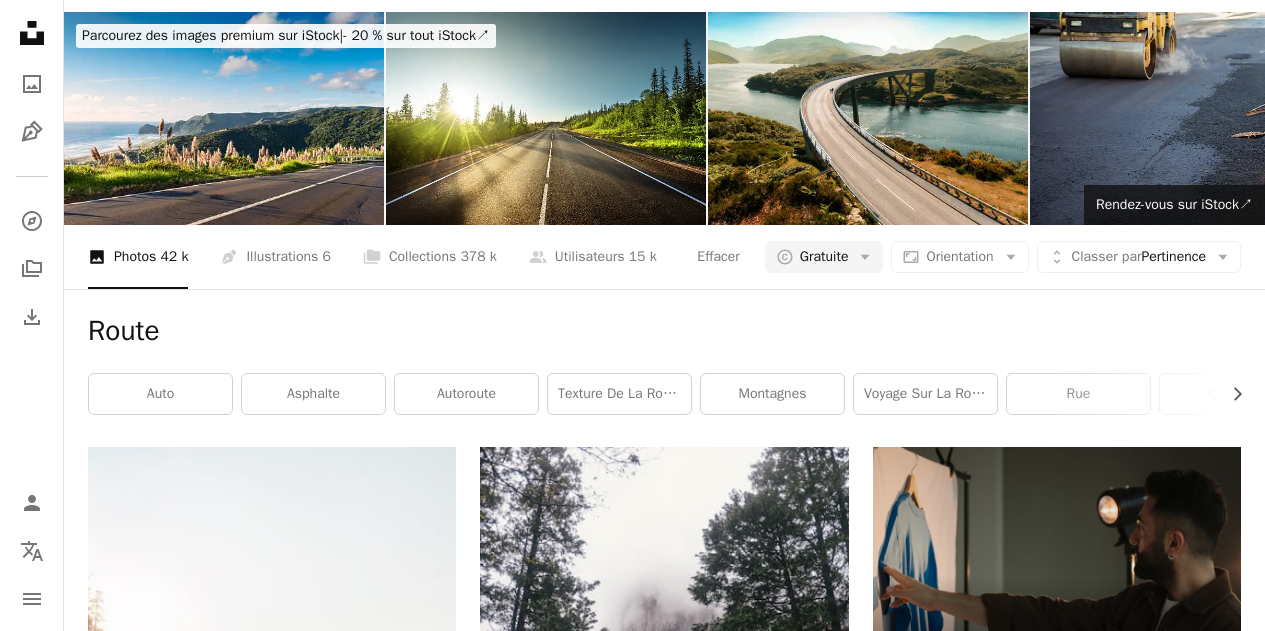 click at bounding box center [664, 1915] 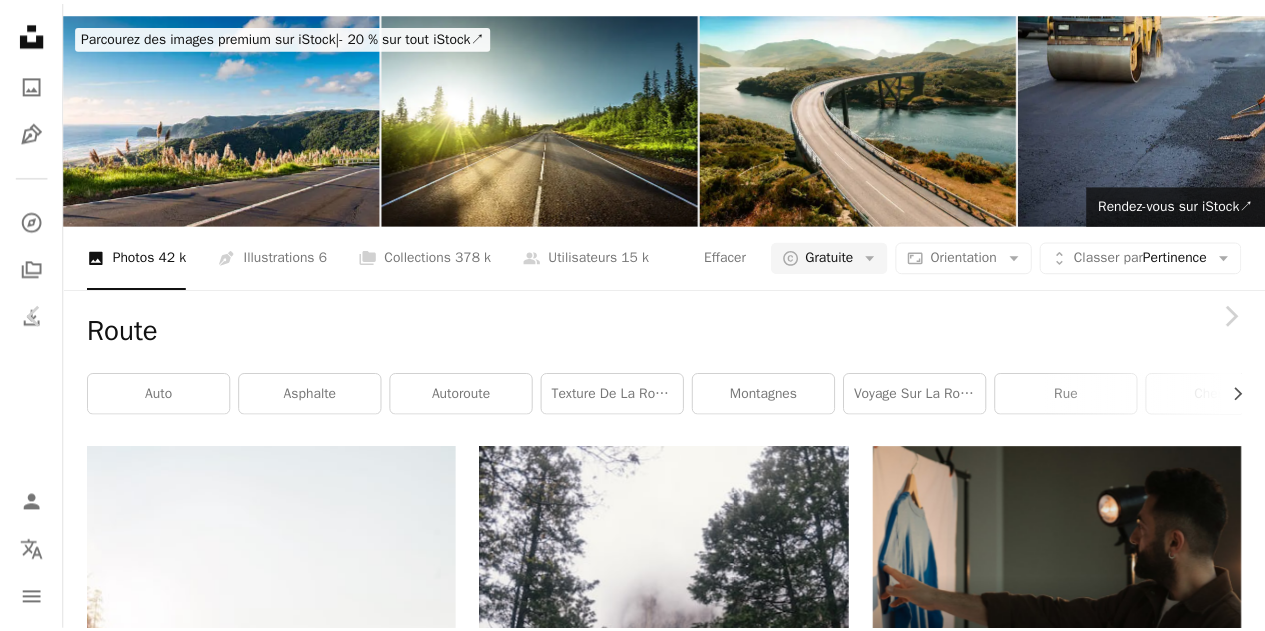 scroll, scrollTop: 0, scrollLeft: 0, axis: both 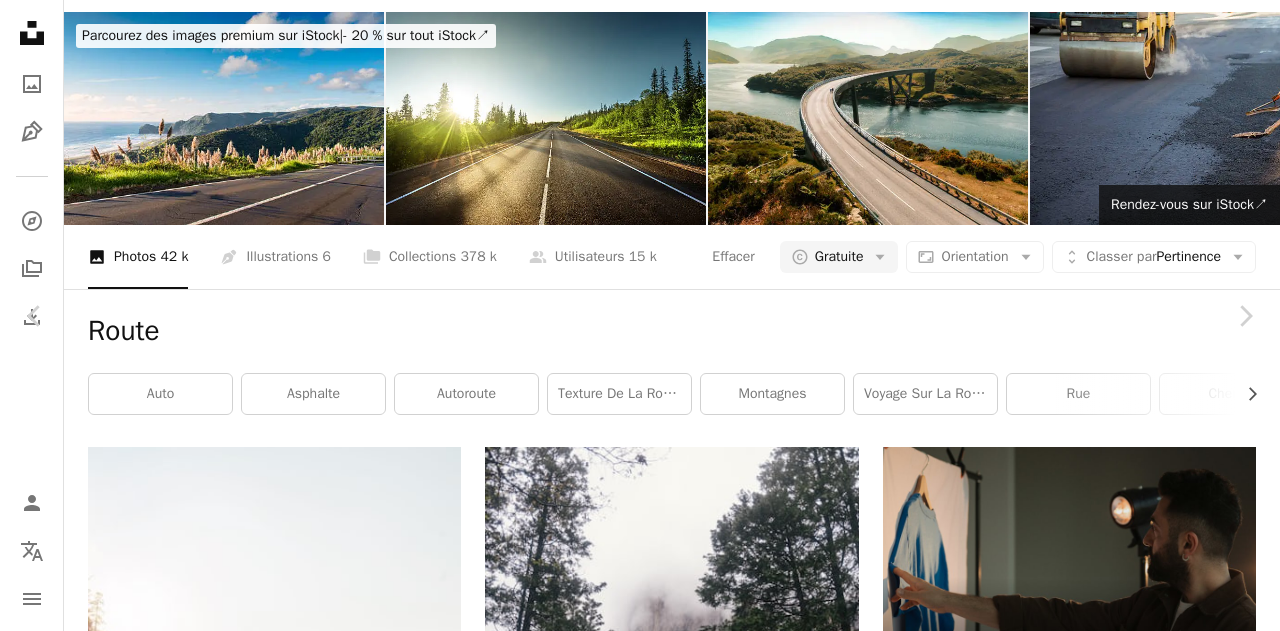 click on "An X shape Chevron left Chevron right [FIRST] [LAST] Disponible à l’embauche A checkmark inside of a circle A heart A plus sign Télécharger gratuitement Chevron down Zoom in Vues 104 636 983 Téléchargements 975 208 Présentée dans Photos ,  Wallpapers A forward-right arrow Partager Info icon Infos More Actions A map marker [CITY], [COUNTRY] Calendar outlined Publiée le  [DATE] Camera DJI, FC300S Safety Utilisation gratuite sous la  Licence Unsplash bâtiment ville route rue arbres camion urbain Bâtiments stress bus Fond d’écran de la ville ville aérien parking centre-ville vue aérienne carrefour autoroute haut Images satellites Images Creative Commons Parcourez des images premium sur iStock  |  - 20 % avec le code UNSPLASH20 Rendez-vous sur iStock  ↗ Images associées A heart A plus sign Борис Денков Arrow pointing down A heart A plus sign Li Lin Arrow pointing down Plus sign for Unsplash+ A heart A plus sign Ahmet Kurt Pour  Unsplash+ A lock Télécharger A heart Pour" at bounding box center (640, 4699) 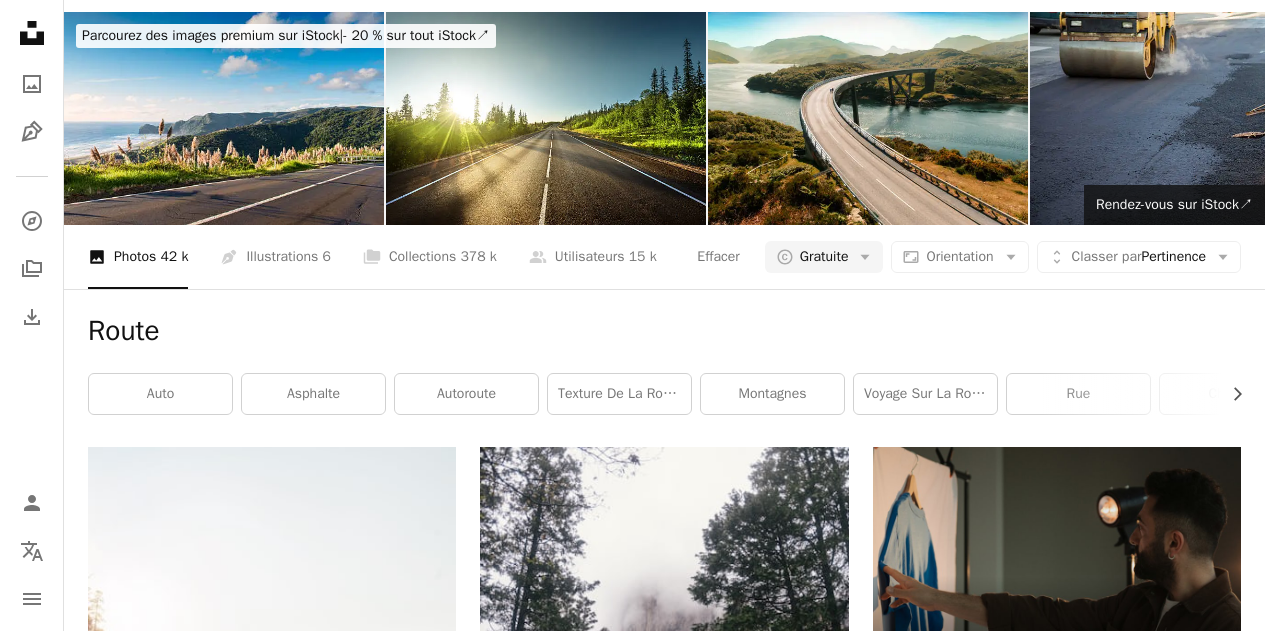 scroll, scrollTop: 2626, scrollLeft: 0, axis: vertical 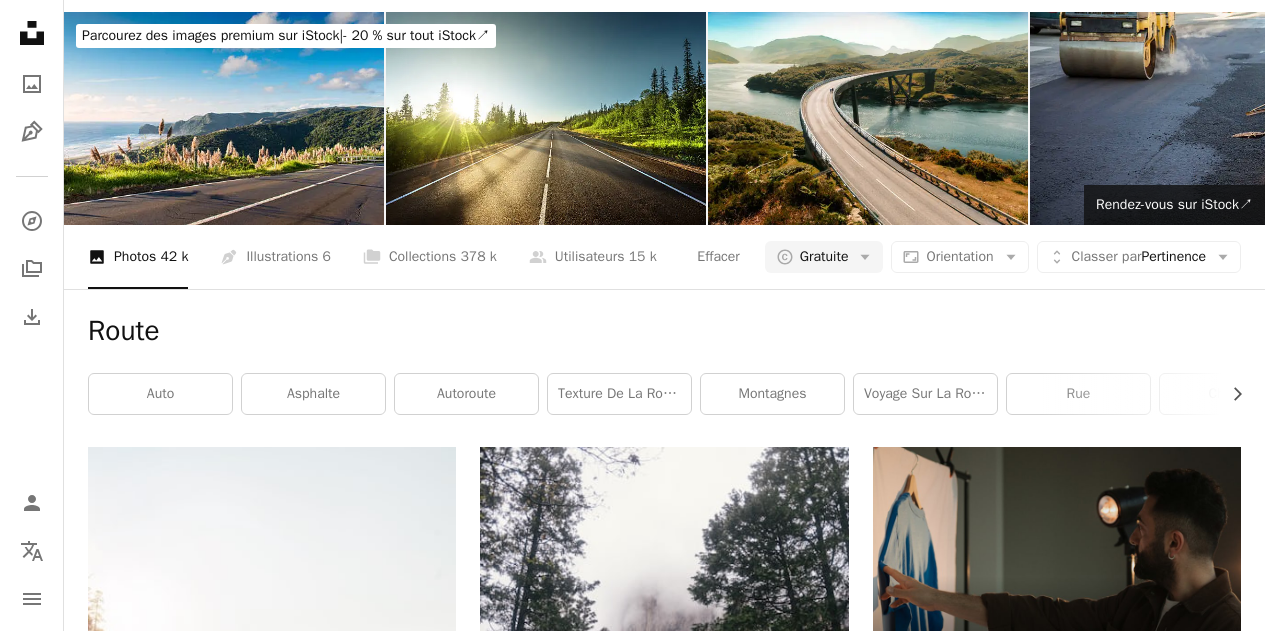 click on "Parcourez des images premium sur iStock  |  - 20 % sur tout iStock  ↗ Parcourez des images premium sur iStock - 20 % sur tout iStock  ↗" at bounding box center [286, 36] 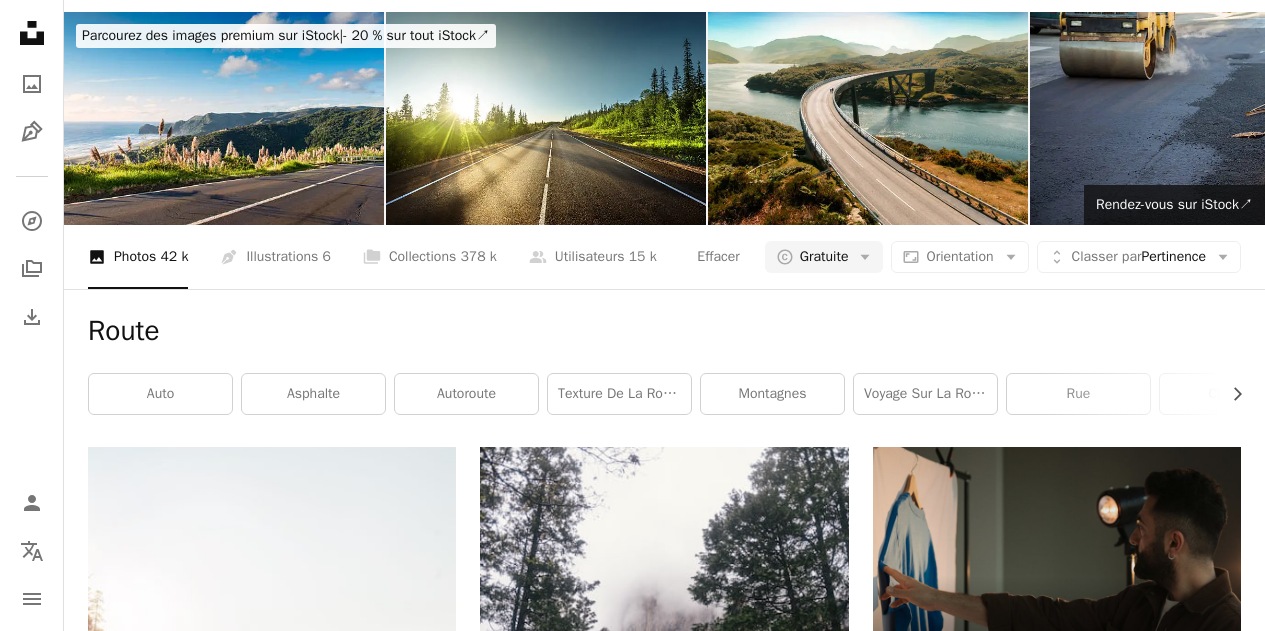 click on "*****" at bounding box center (411, -20) 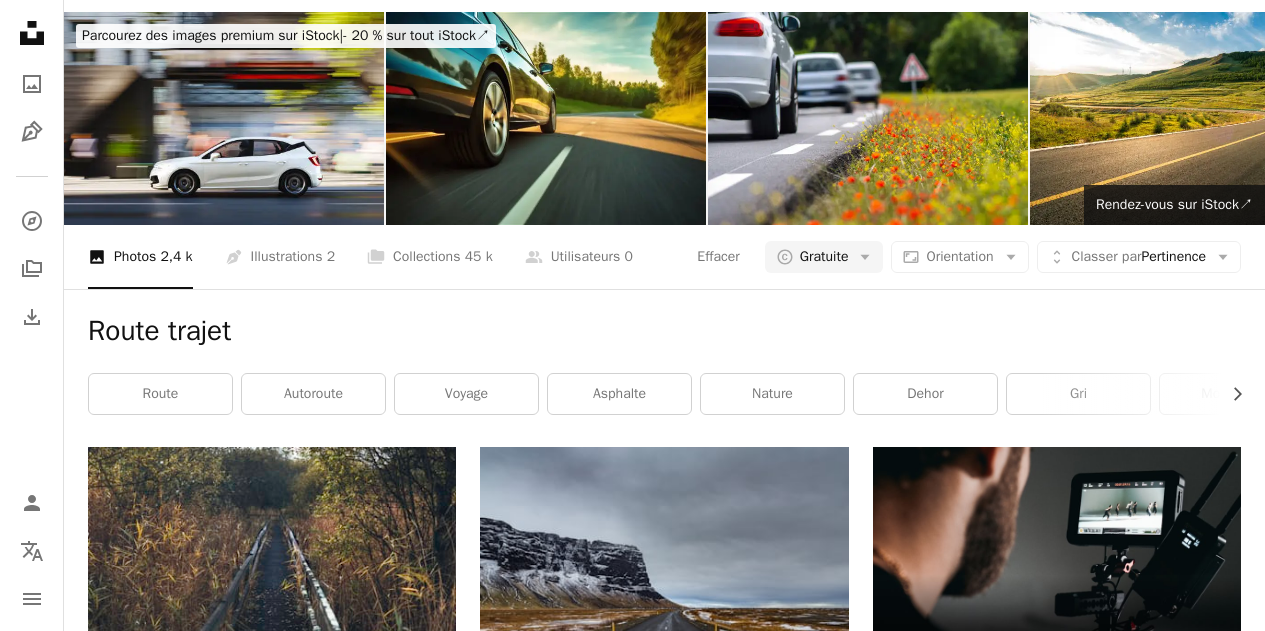 scroll, scrollTop: 1656, scrollLeft: 0, axis: vertical 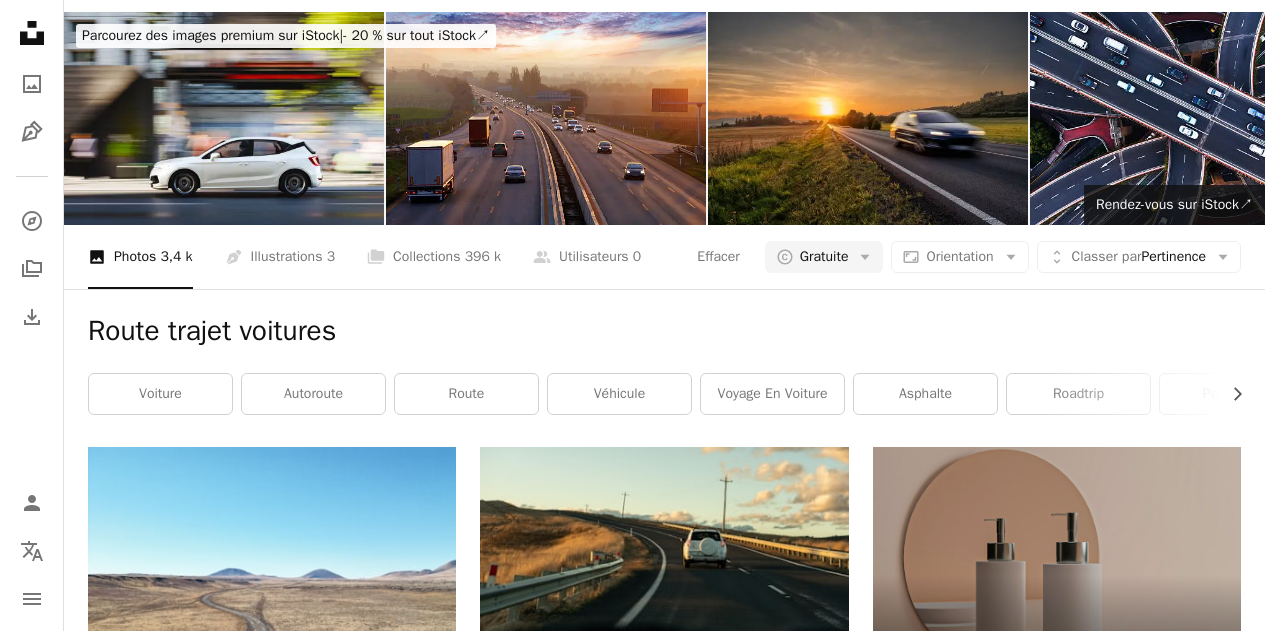 drag, startPoint x: 263, startPoint y: 32, endPoint x: 167, endPoint y: 30, distance: 96.02083 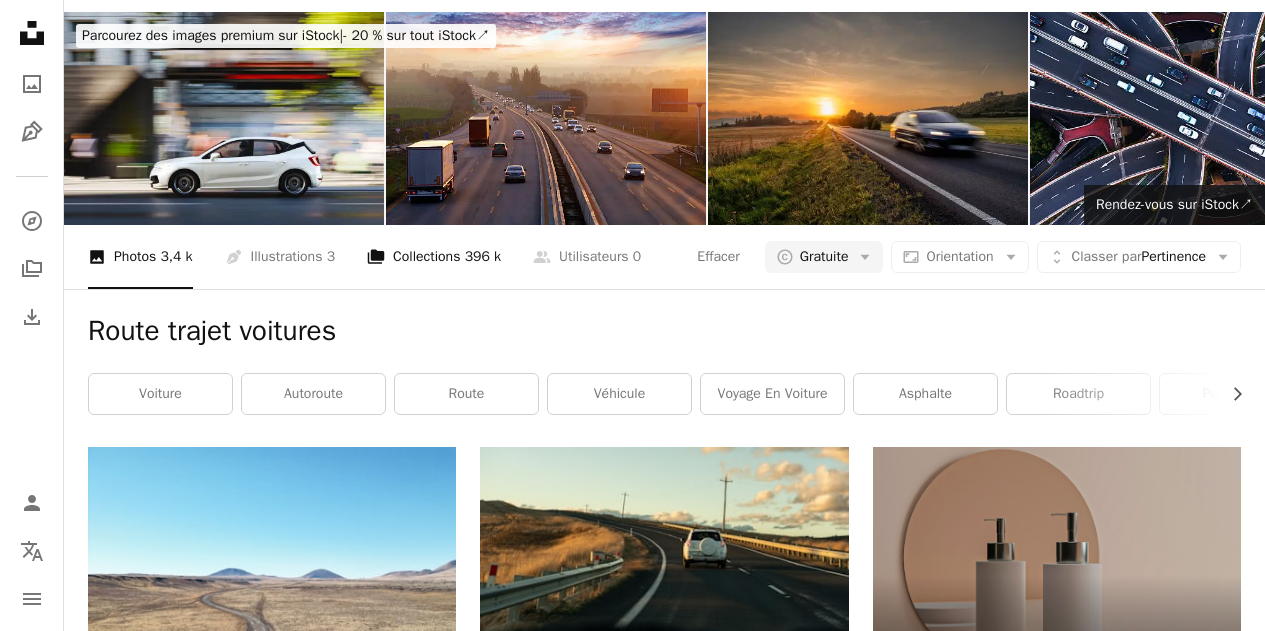 type on "**********" 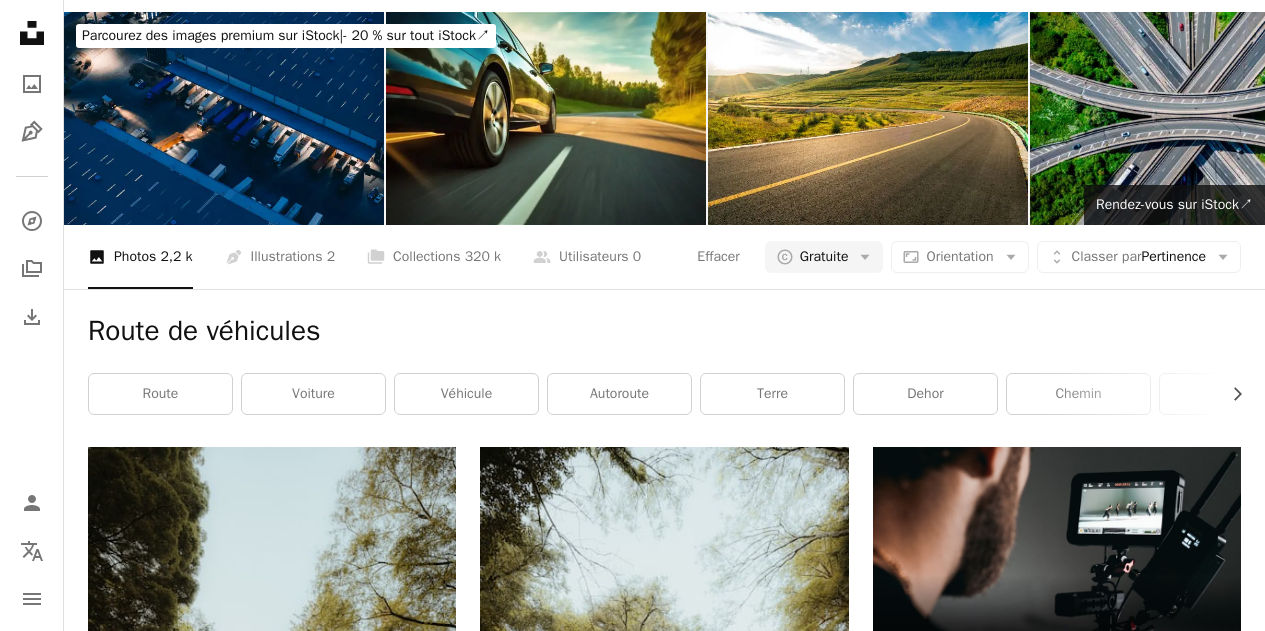 scroll, scrollTop: 0, scrollLeft: 0, axis: both 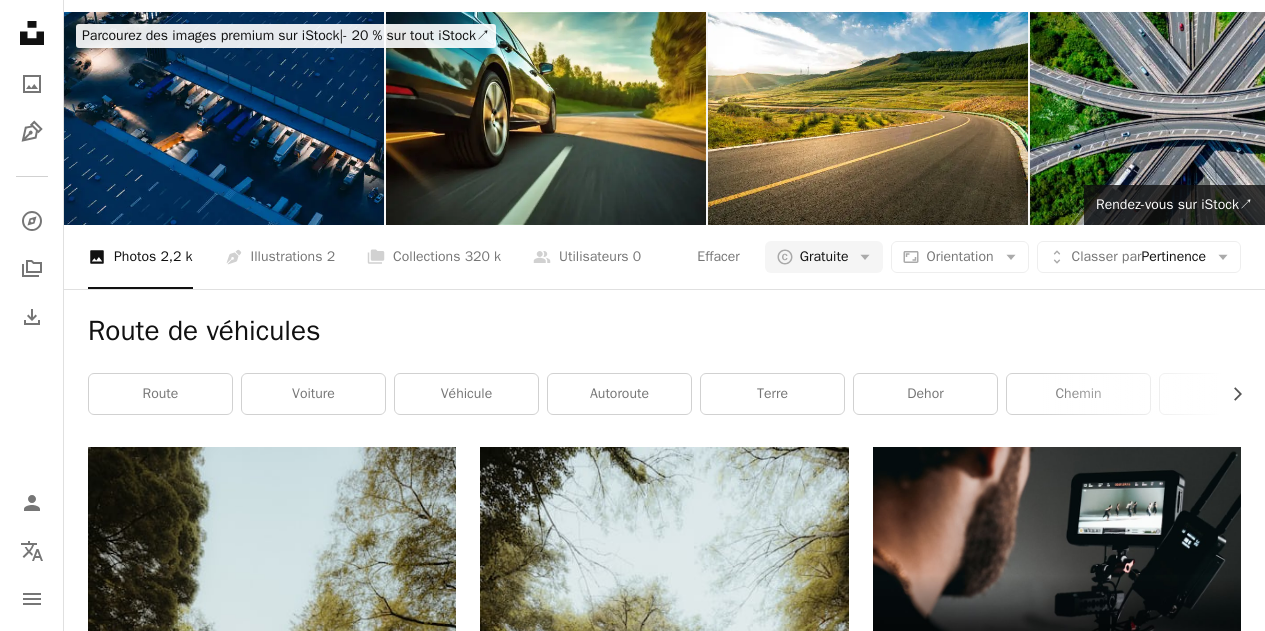 drag, startPoint x: 262, startPoint y: 36, endPoint x: 0, endPoint y: 36, distance: 262 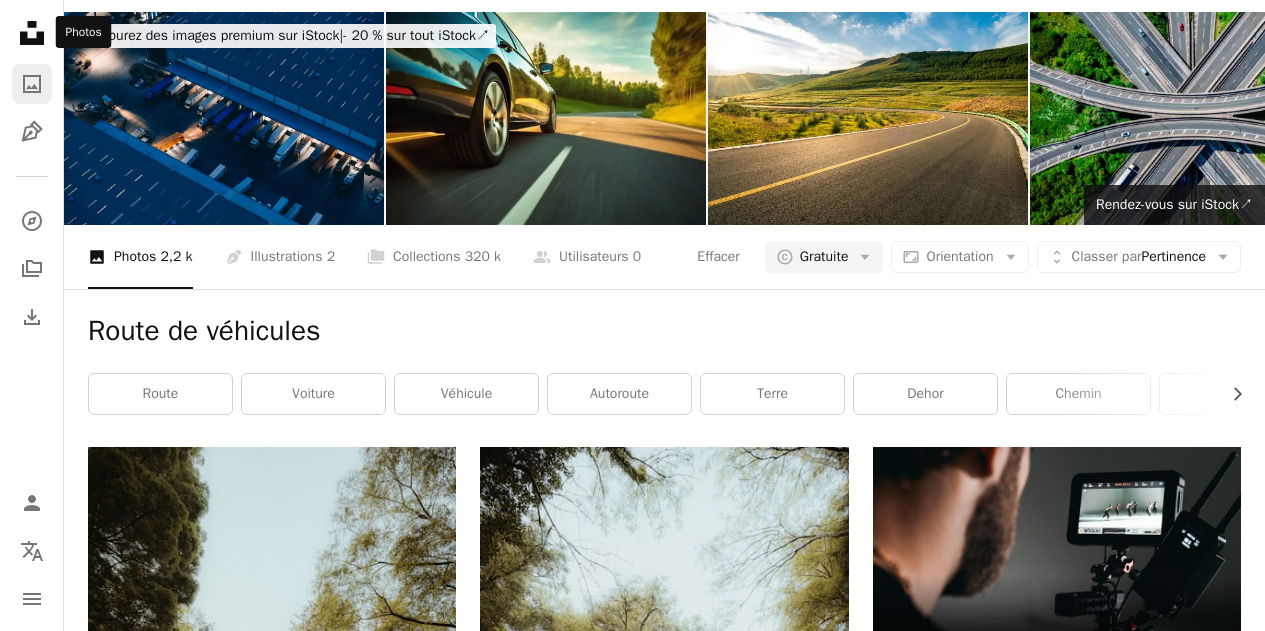 type on "**********" 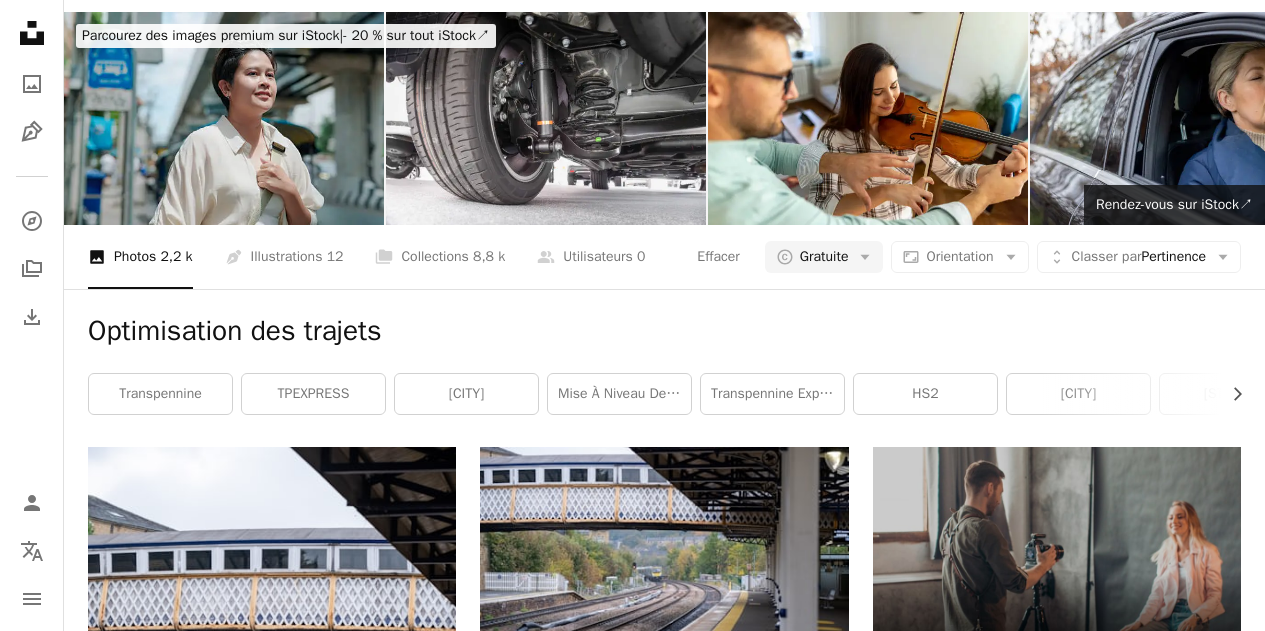 scroll, scrollTop: 552, scrollLeft: 0, axis: vertical 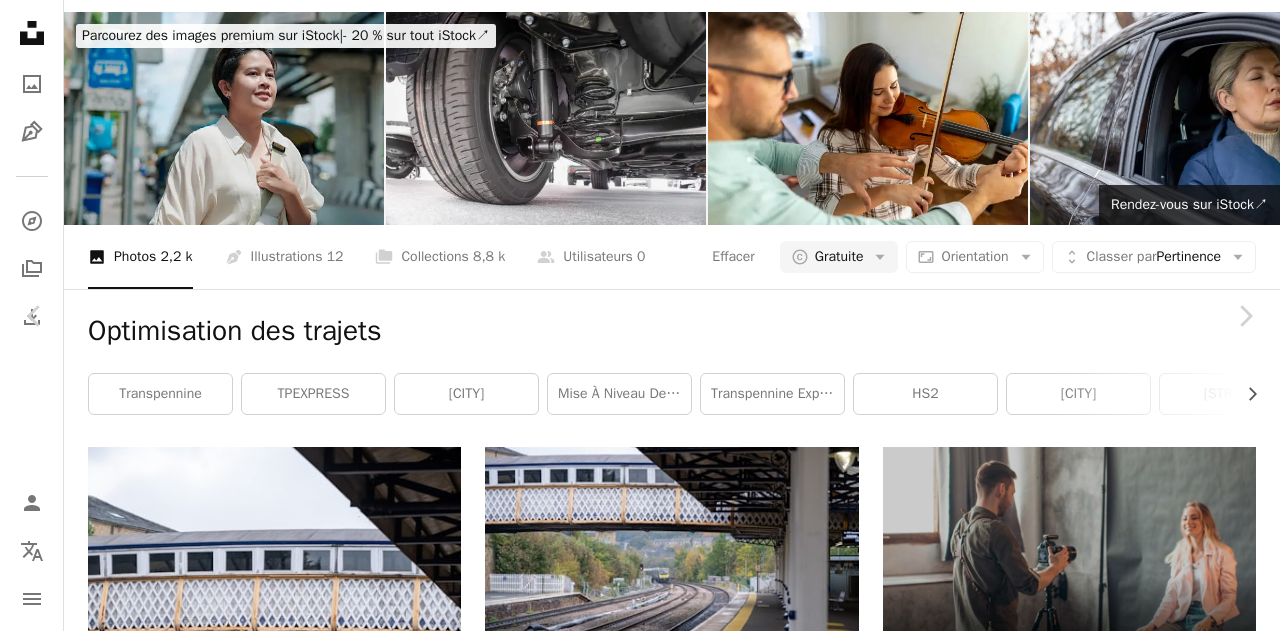 click at bounding box center (265, 21388) 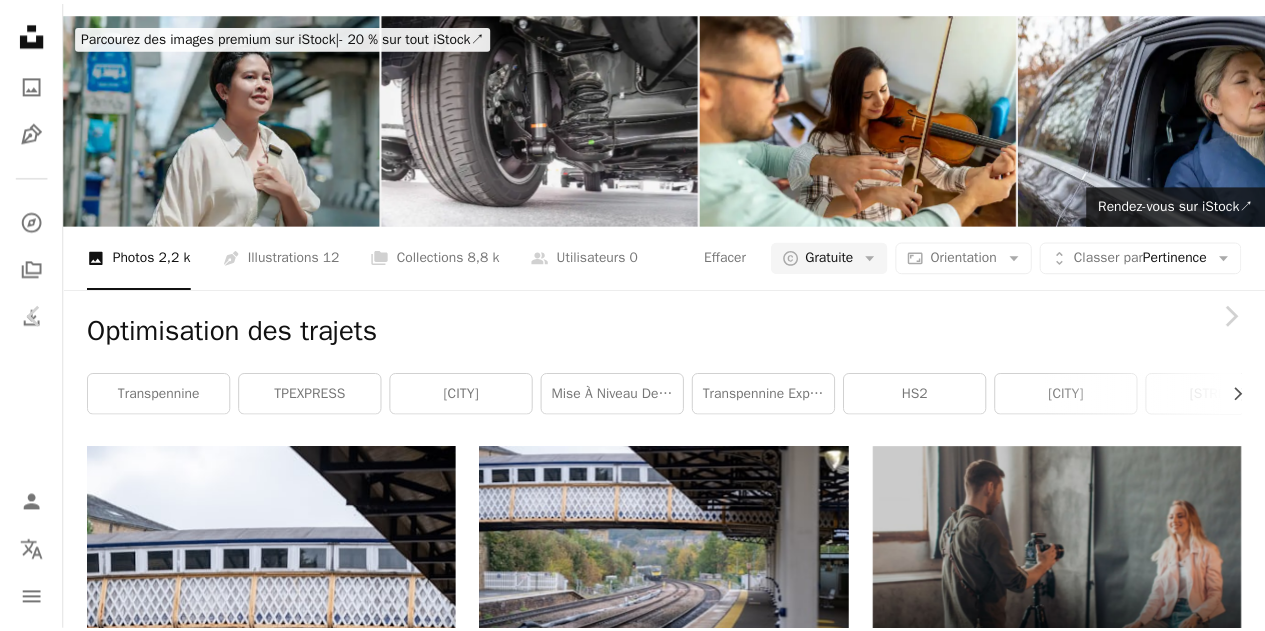 scroll, scrollTop: 100, scrollLeft: 0, axis: vertical 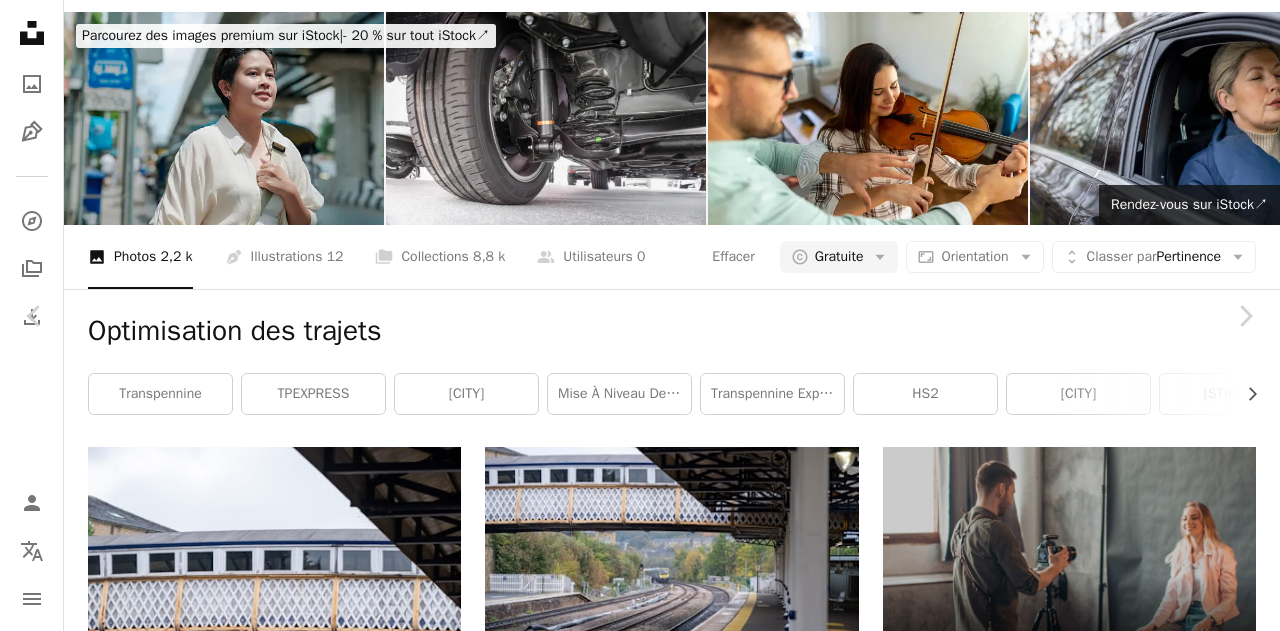 click on "[FIRST] [LAST] Disponible à l’embauche A checkmark inside of a circle A heart A plus sign Télécharger gratuitement Chevron down" at bounding box center [632, 21020] 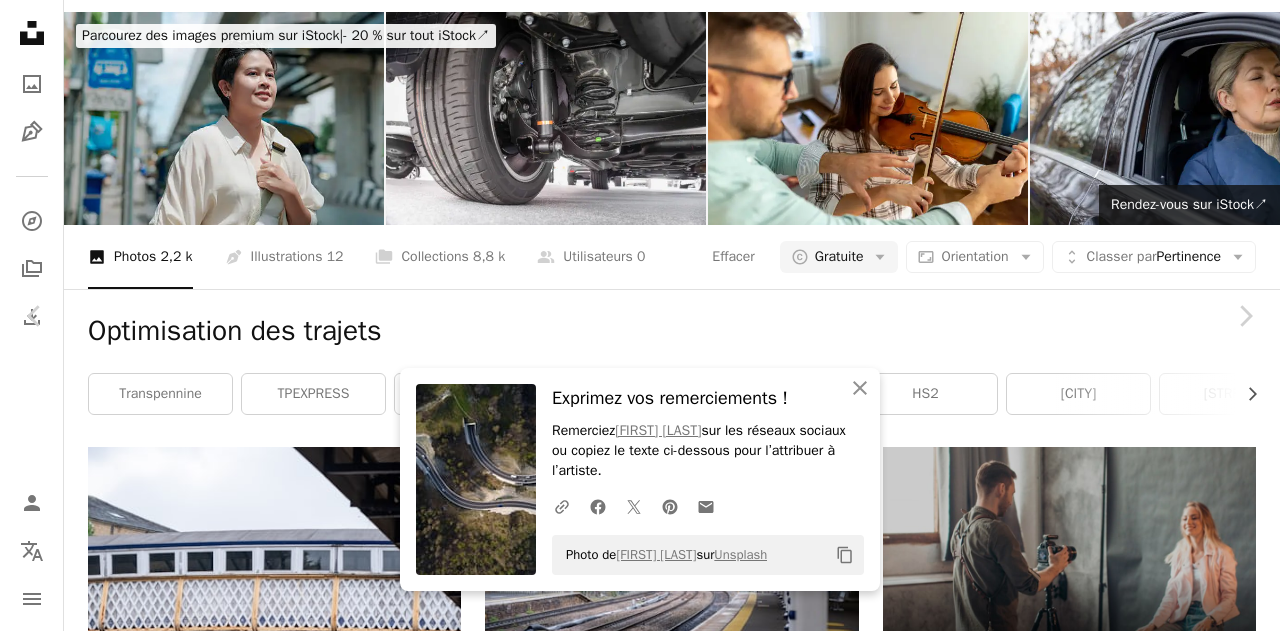 click on "[FIRST] [LAST]" at bounding box center [640, 21304] 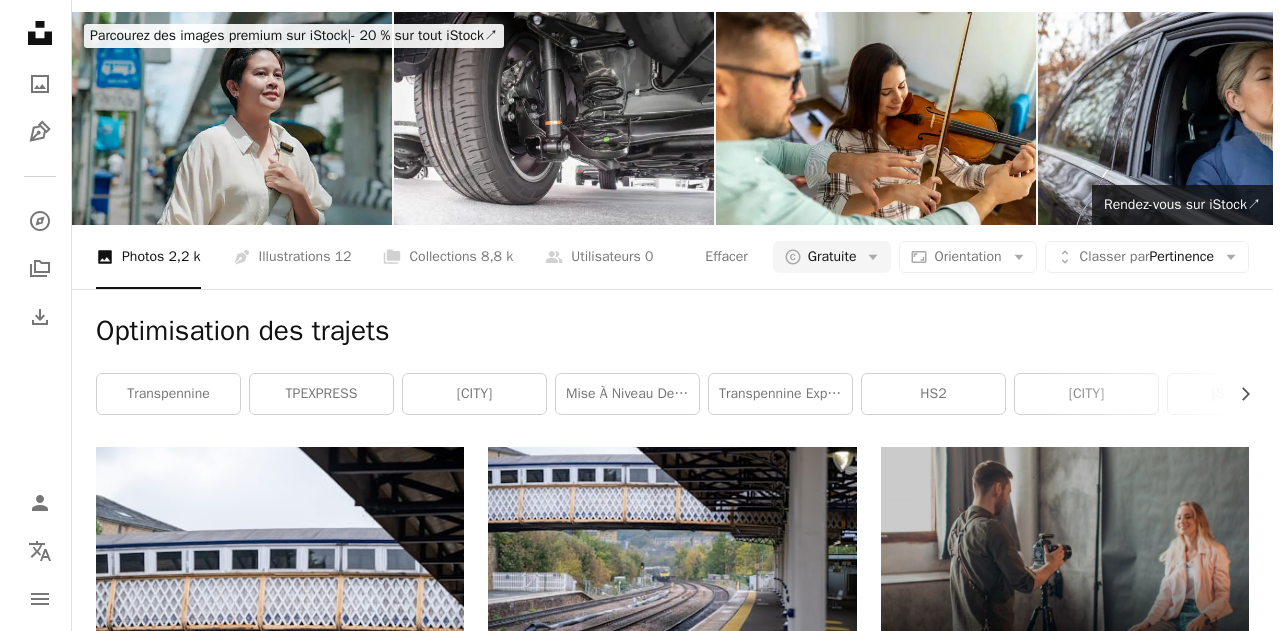 scroll, scrollTop: 10457, scrollLeft: 0, axis: vertical 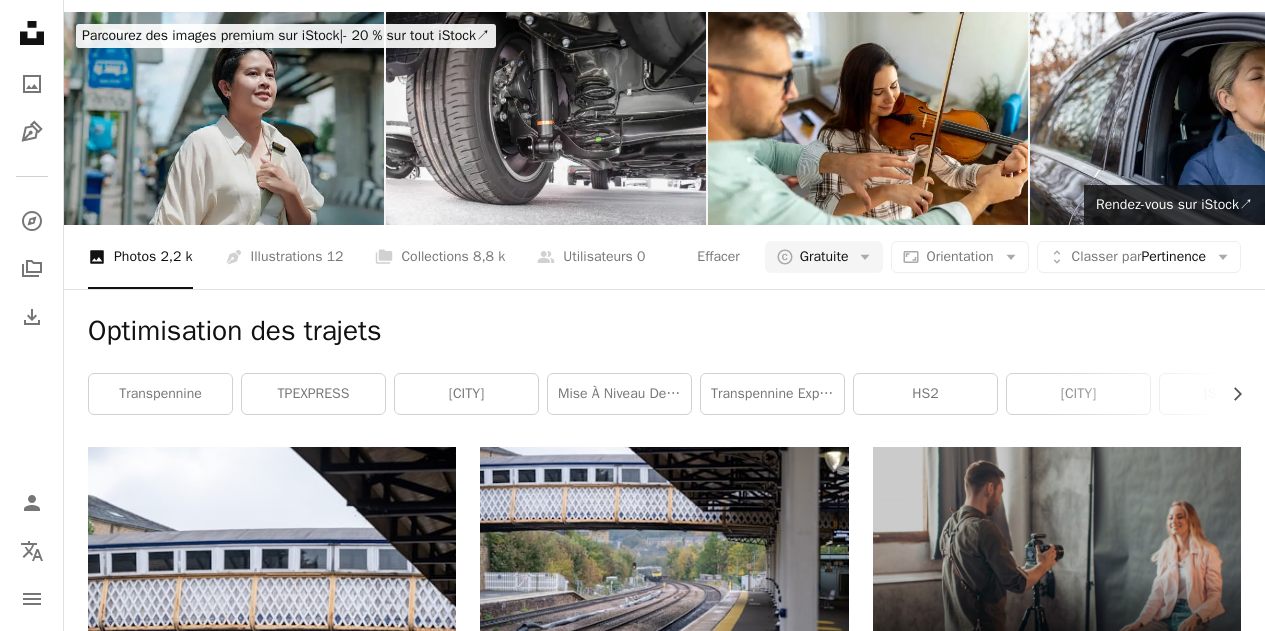 click at bounding box center (664, 10531) 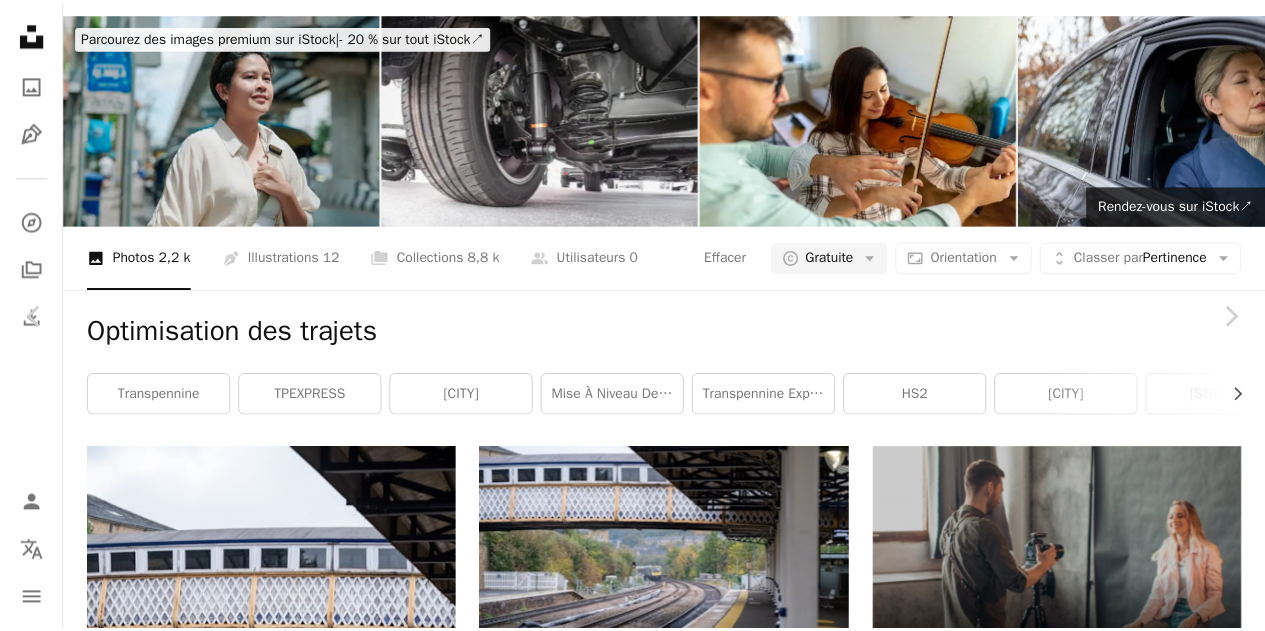 scroll, scrollTop: 501, scrollLeft: 0, axis: vertical 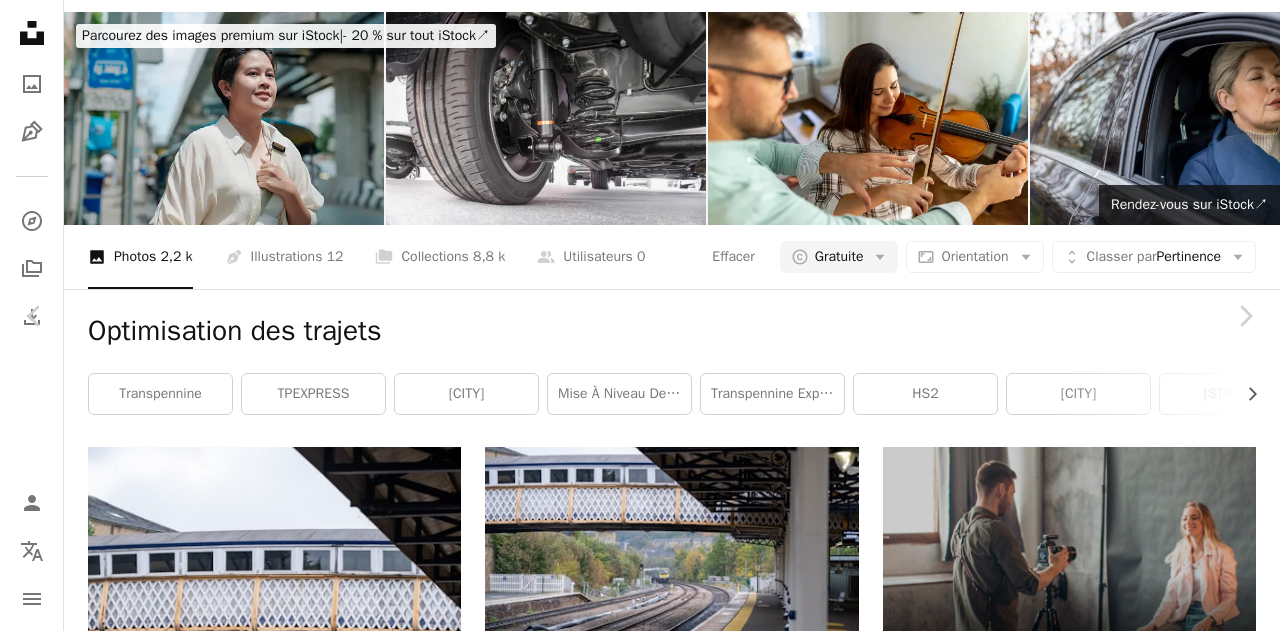 click on "[STATE]" at bounding box center [640, 21304] 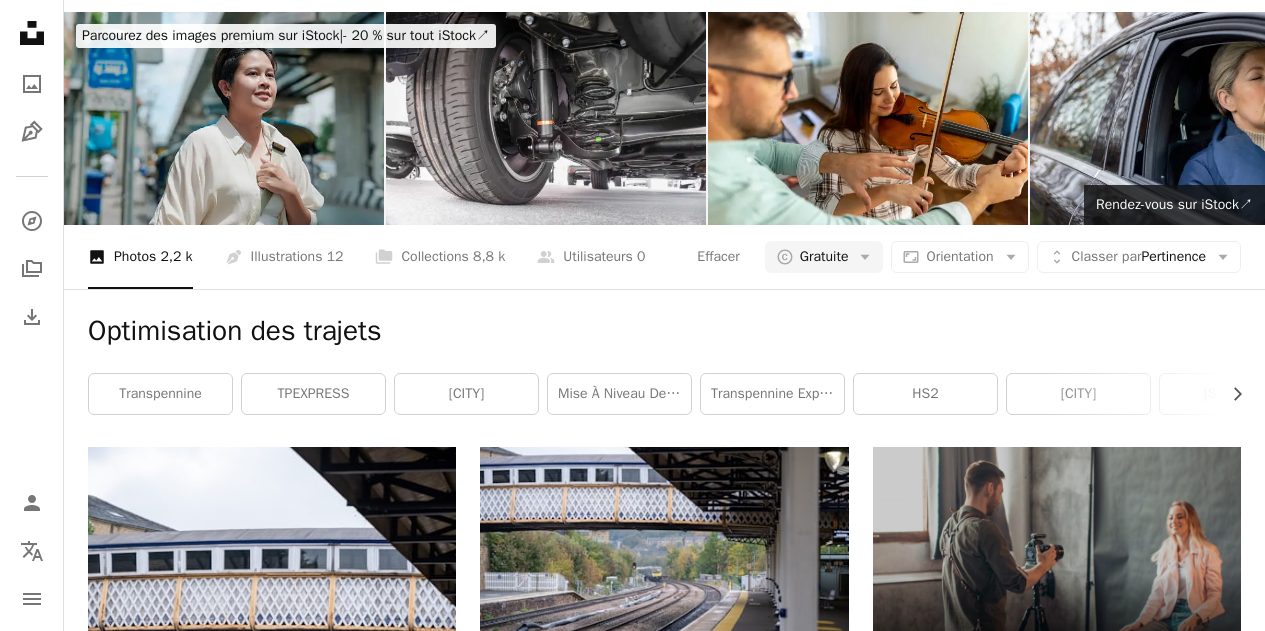 scroll, scrollTop: 17502, scrollLeft: 0, axis: vertical 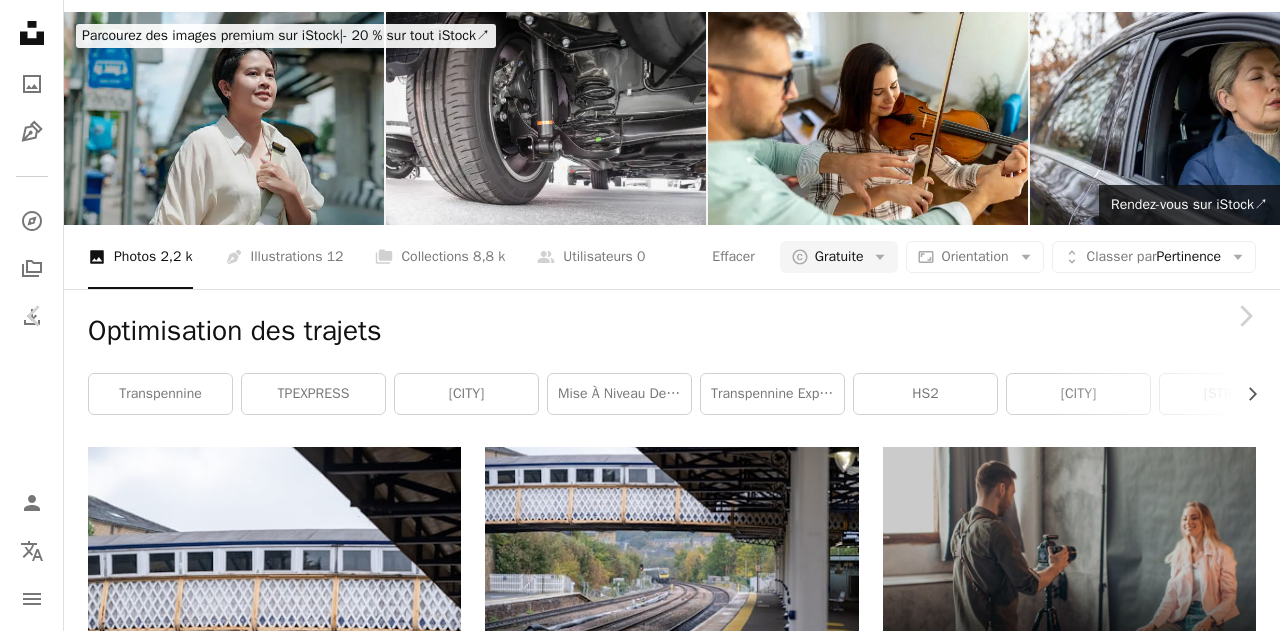 click on "Télécharger gratuitement" at bounding box center [1048, 23556] 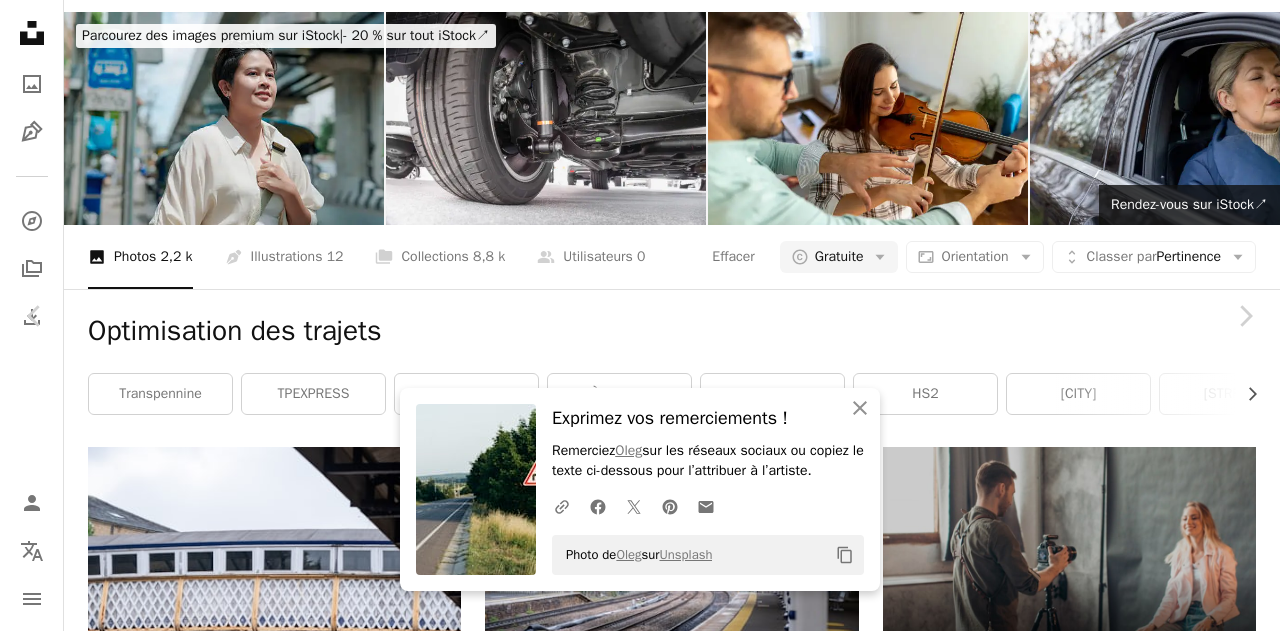 click on "An X shape Chevron left Chevron right An X shape Fermer Exprimez vos remerciements ! Remerciez  [FIRST]  sur les réseaux sociaux ou copiez le texte ci-dessous pour l’attribuer à l’artiste. A URL sharing icon (chains) Facebook icon X (formerly Twitter) icon Pinterest icon An envelope Photo de  [FIRST]  sur  Unsplash
Copy content [FIRST] [USERNAME] A heart A plus sign Télécharger gratuitement Chevron down Zoom in Vues 31 951 Téléchargements 220 A forward-right arrow Partager Info icon Infos More Actions Calendar outlined Publiée le  23 février 2023 Camera NORITSU KOKI, EZ Controller Safety Utilisation gratuite sous la  Licence Unsplash été route film photographie argentique Fuji panneau de signalisation 35 millimètres Kodak voiture ville véhicule autoroute signe symbole autoroute asphalte Images gratuites Parcourez des images premium sur iStock  |  - 20 % avec le code UNSPLASH20 Rendez-vous sur iStock  ↗ Images associées A heart A plus sign Andrey Gordeev Arrow pointing down A heart A plus sign Pour" at bounding box center (640, 23840) 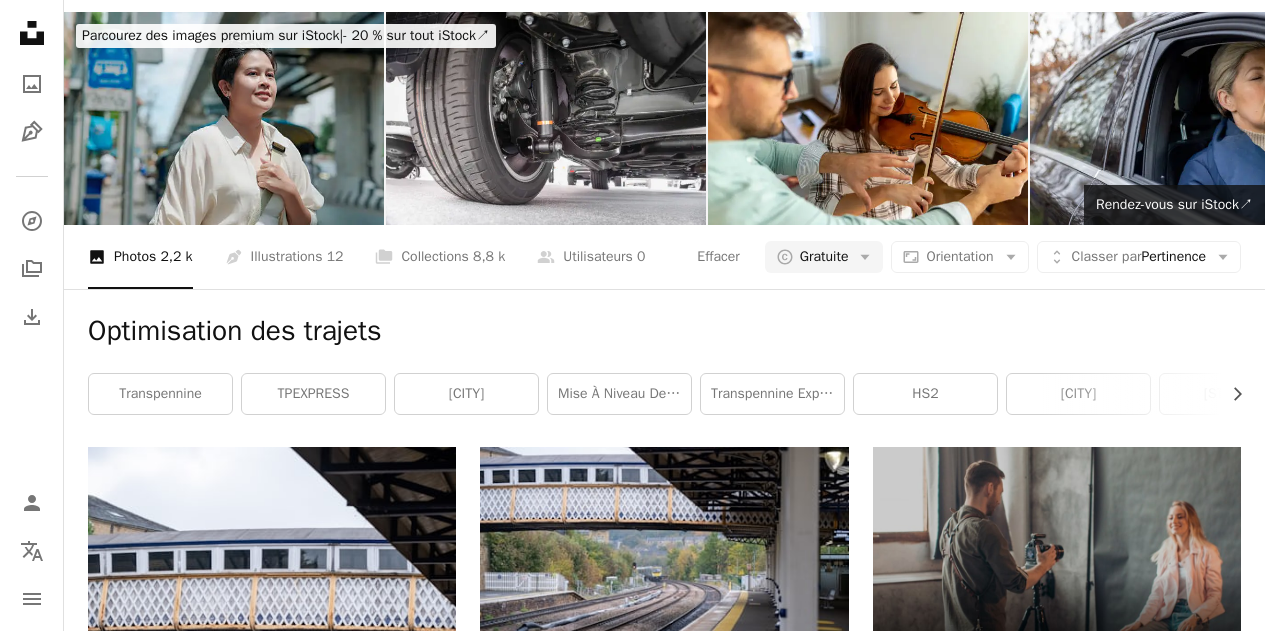 scroll, scrollTop: 18478, scrollLeft: 0, axis: vertical 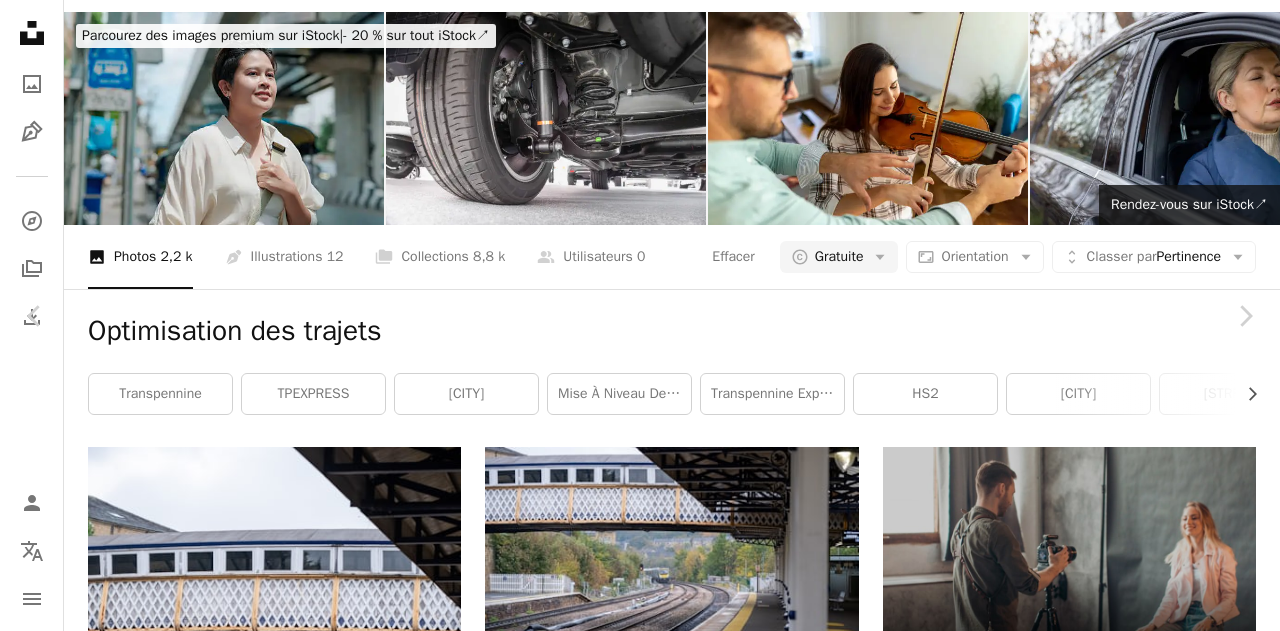 click on "Télécharger gratuitement" at bounding box center (1048, 34059) 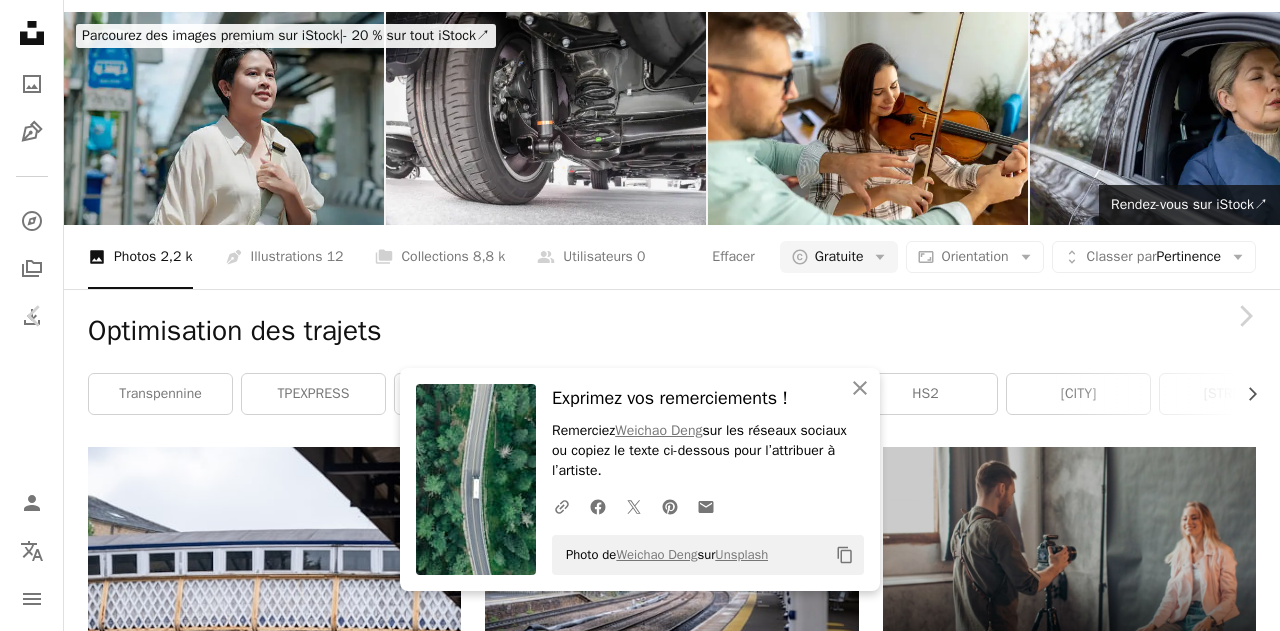 click on "An X shape Chevron left Chevron right An X shape Fermer Exprimez vos remerciements ! Remerciez  [FIRST] [LAST]  sur les réseaux sociaux ou copiez le texte ci-dessous pour l’attribuer à l’artiste. A URL sharing icon (chains) Facebook icon X (formerly Twitter) icon Pinterest icon An envelope Photo de  [FIRST] [LAST]  sur  Unsplash
Copy content [FIRST] [LAST] juniperphoton A heart A plus sign Télécharger gratuitement Chevron down Zoom in Vues 26 922 Téléchargements 168 A forward-right arrow Partager Info icon Infos More Actions A map marker [LOCATION], [COUNTRY] Calendar outlined Publiée le  12 août 2022 Camera Hasselblad, L2D-20c Safety Utilisation gratuite sous la  Licence Unsplash forêt route DJI DJI Mavic 3 terre bâtiment ville vert planter gris [COUNTRY] paysage urbain jungle forêt pluviale dehors ville vue aérienne végétation bois Photos banque d’images gratuites Parcourez des images premium sur iStock  |  - 20 % avec le code UNSPLASH20 Rendez-vous sur iStock  ↗ Images associées Ahmed" at bounding box center (640, 34327) 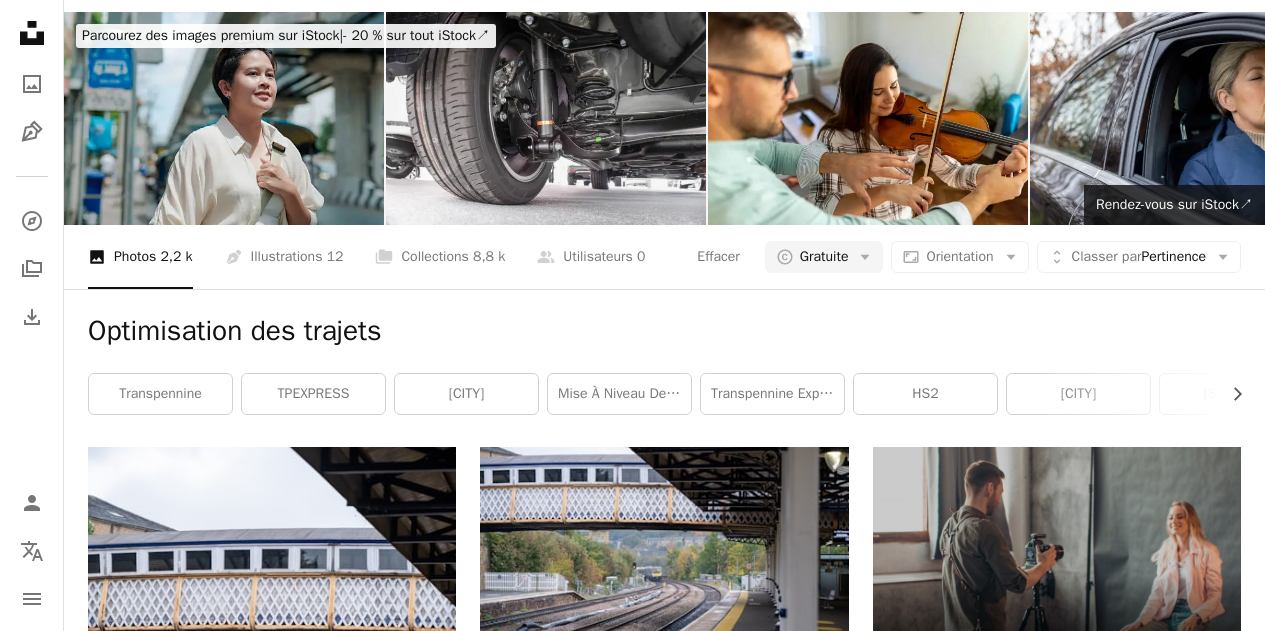 scroll, scrollTop: 32766, scrollLeft: 0, axis: vertical 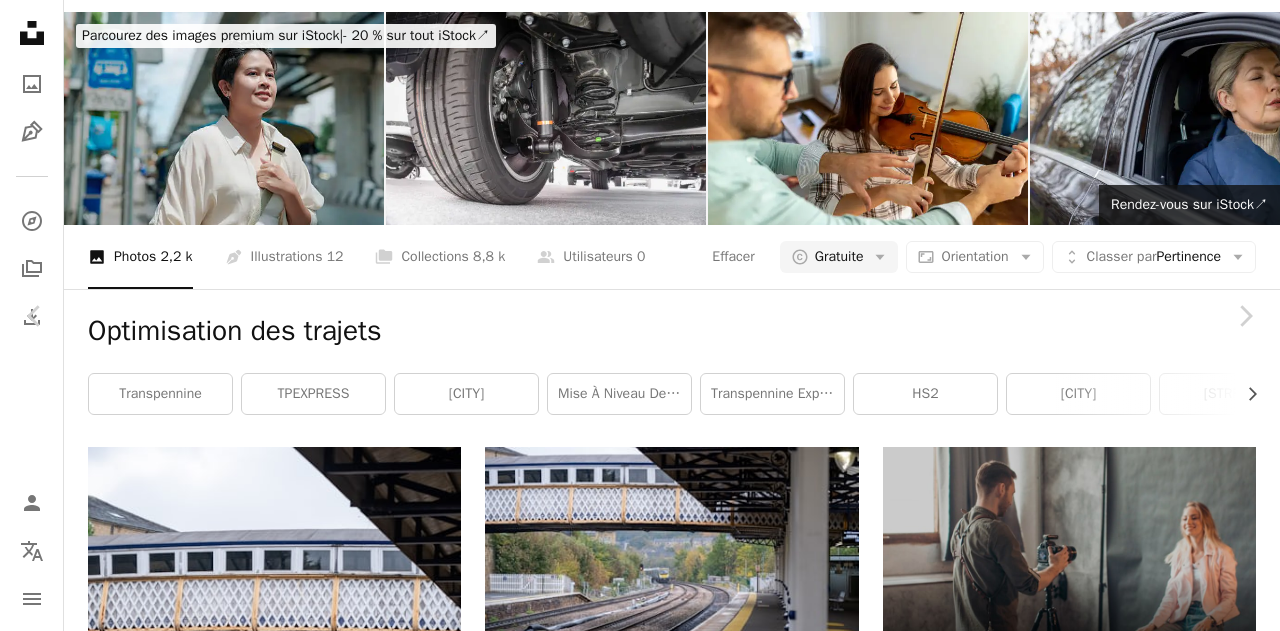 click on "Télécharger gratuitement" at bounding box center [1048, 38897] 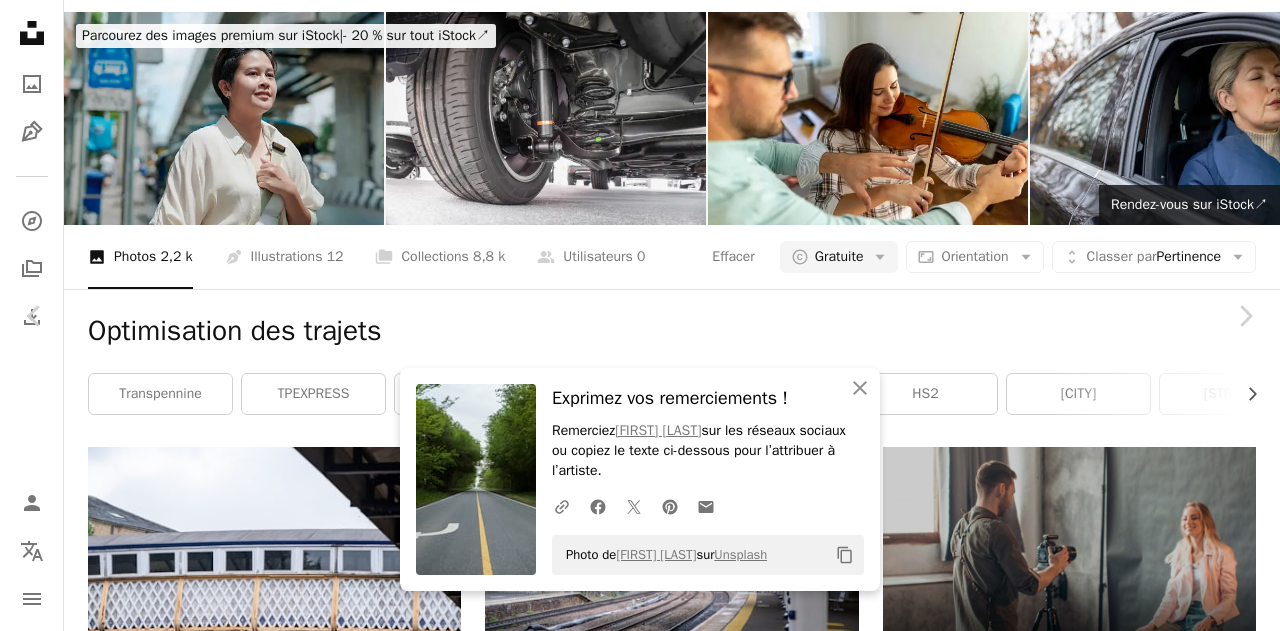 drag, startPoint x: 1184, startPoint y: 502, endPoint x: 1205, endPoint y: 497, distance: 21.587032 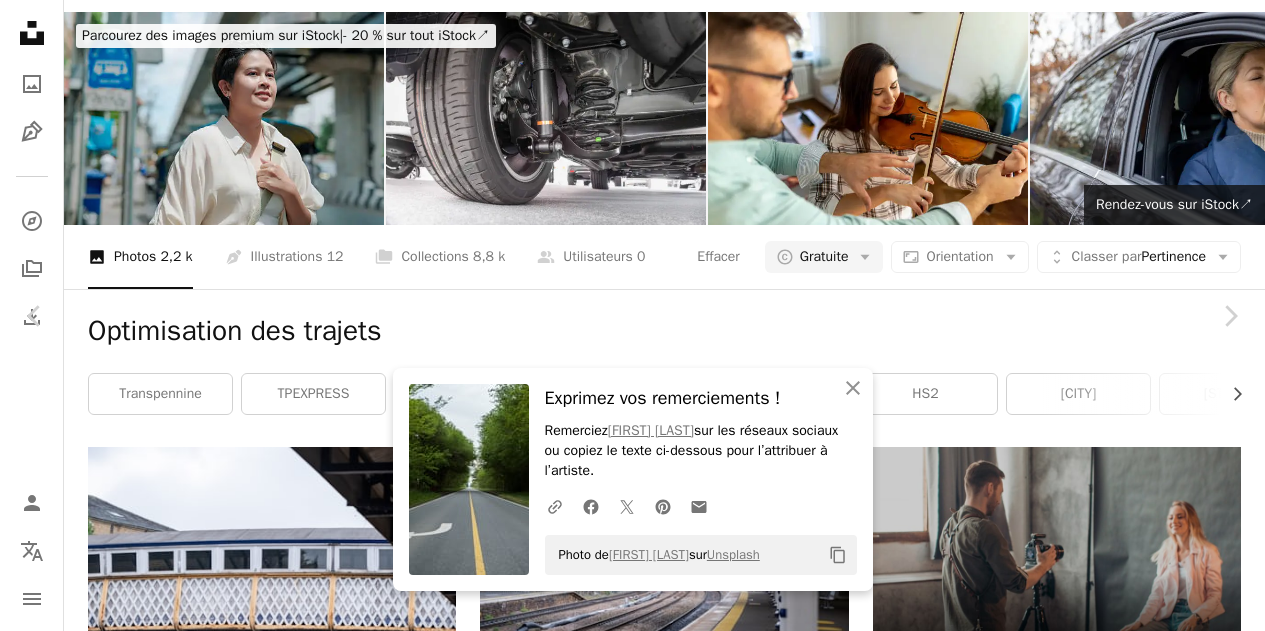 click on "[FIRST] [LAST]" at bounding box center (632, 38689) 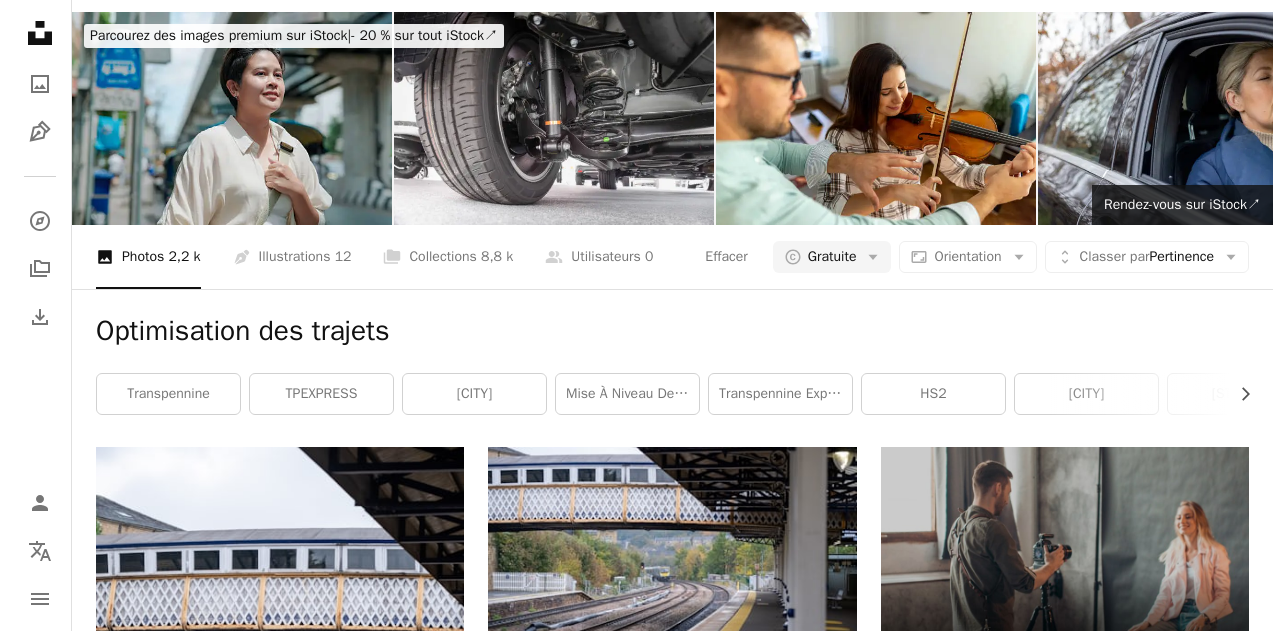 scroll, scrollTop: 39608, scrollLeft: 0, axis: vertical 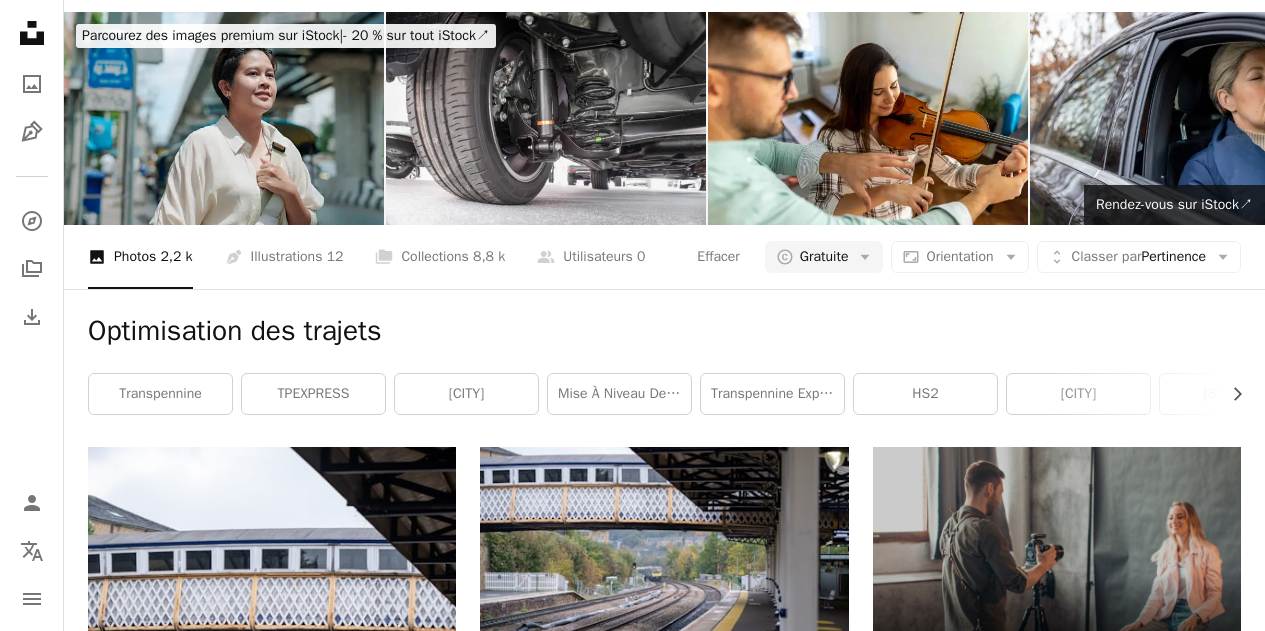 click at bounding box center [664, 39747] 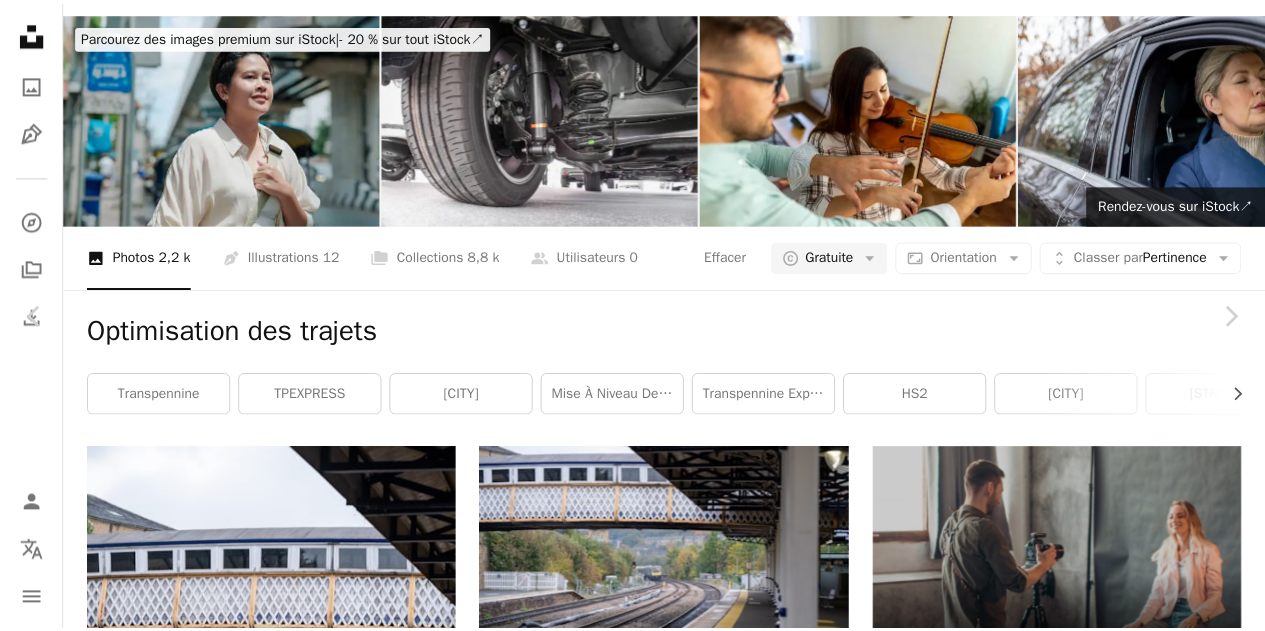 scroll, scrollTop: 0, scrollLeft: 0, axis: both 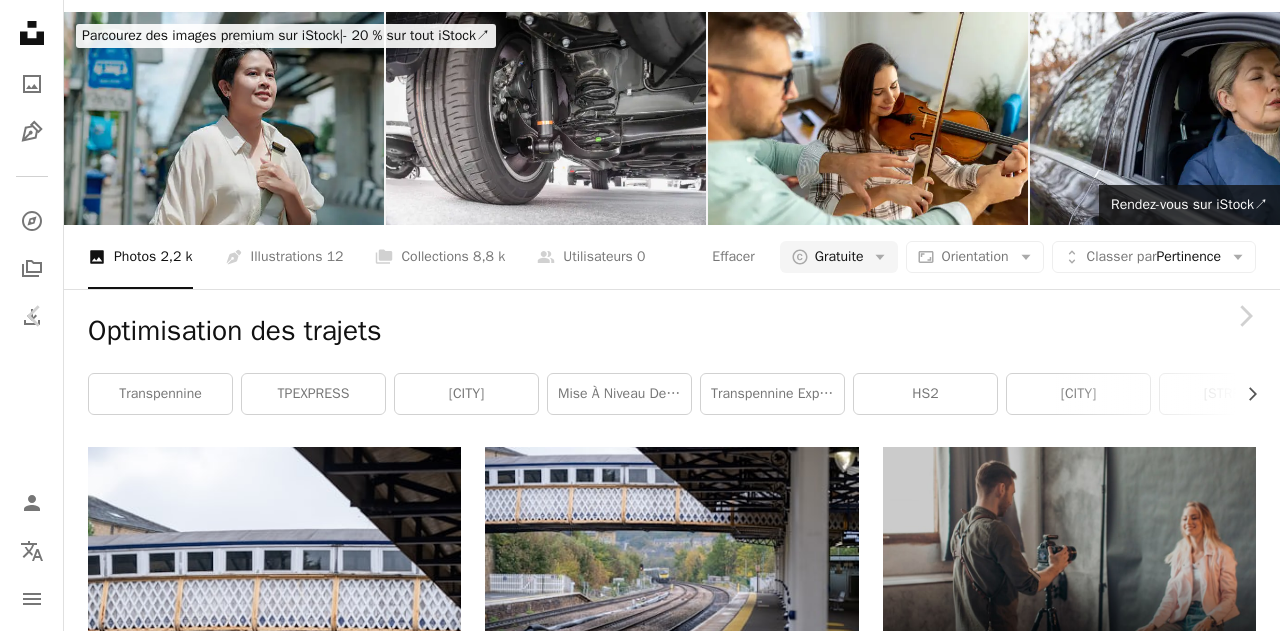click on "Télécharger gratuitement" at bounding box center (1048, 43365) 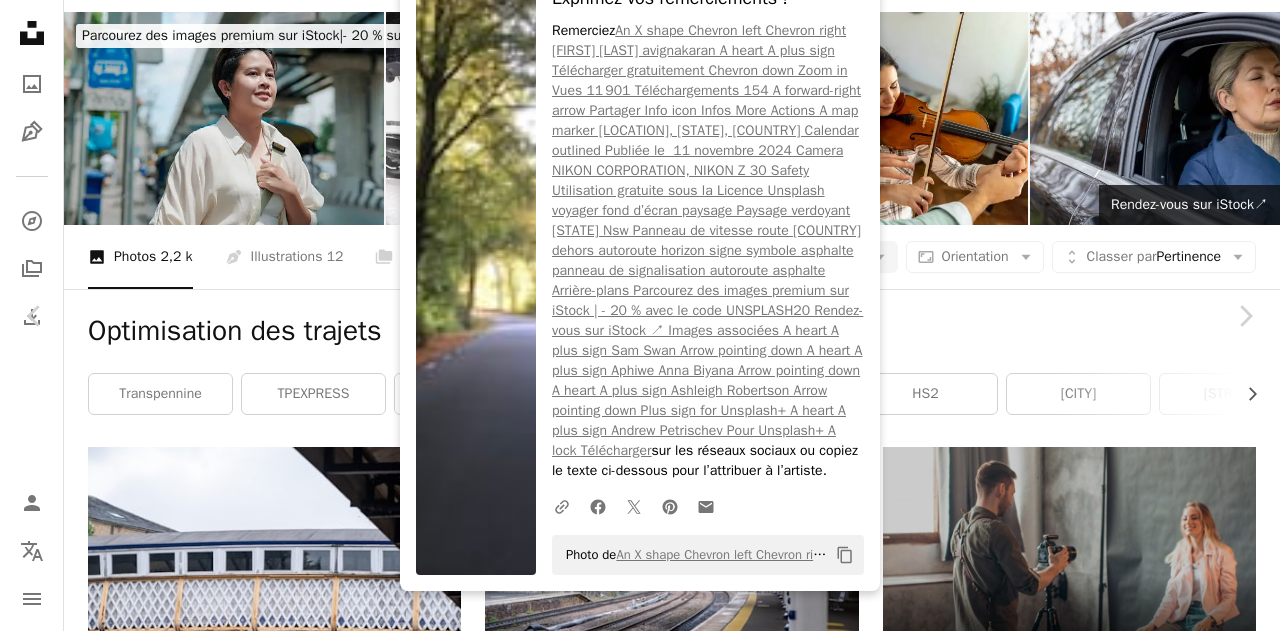 click on "An X shape Chevron left Chevron right An X shape Fermer Exprimez vos remerciements ! Remerciez  [FIRST] [LAST]  sur les réseaux sociaux ou copiez le texte ci-dessous pour l’attribuer à l’artiste. A URL sharing icon (chains) Facebook icon X (formerly Twitter) icon Pinterest icon An envelope Photo de  [FIRST] [LAST]  sur  Unsplash
Copy content [FIRST] [LAST] hagwall A heart A plus sign Télécharger gratuitement Chevron down Zoom in Vues 24 337 Téléchargements 448 A forward-right arrow Partager Info icon Infos More Actions A map marker [LOCATION], [COUNTRY] Calendar outlined Publiée le  15 janvier 2022 Camera Apple, iPhone 8 Safety Utilisation gratuite sous la  Licence Unsplash route automne forêt terre planter dehors autoroute asphalte végétation bois autoroute asphalte [COUNTRY] Images gratuites Parcourez des images premium sur iStock  |  - 20 % avec le code UNSPLASH20 Rendez-vous sur iStock  ↗ Images associées A heart A plus sign Larry Haubner Arrow pointing down A heart A plus sign" at bounding box center [640, 43633] 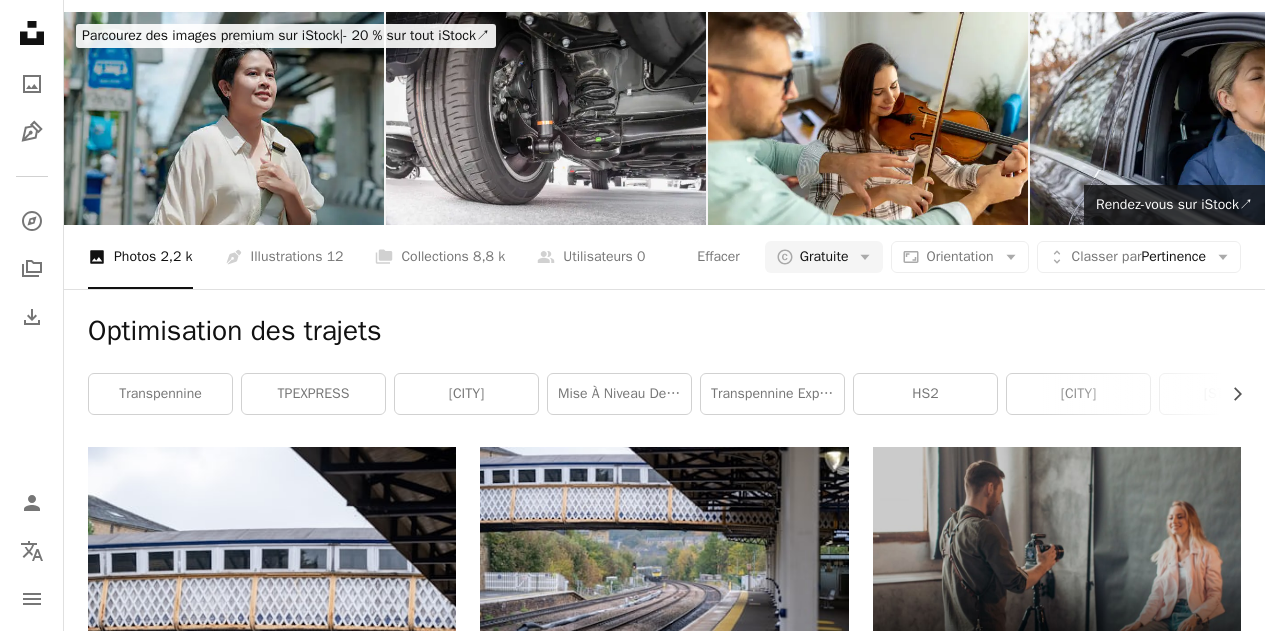 scroll, scrollTop: 41816, scrollLeft: 0, axis: vertical 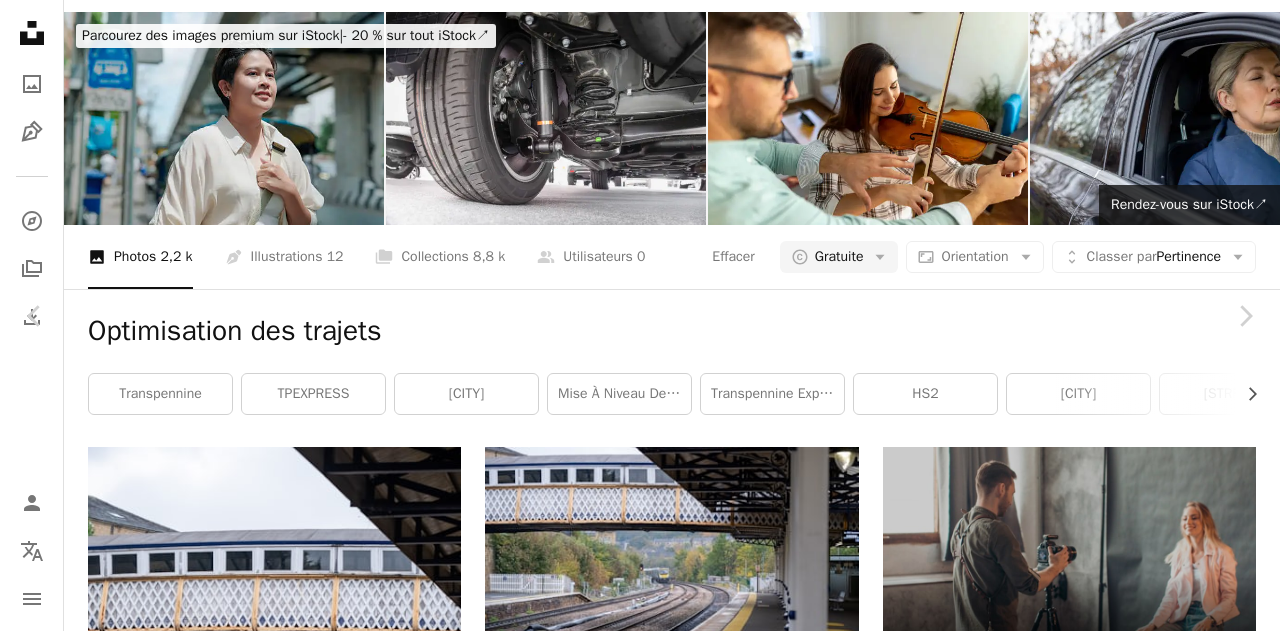 click on "Télécharger gratuitement" at bounding box center [1048, 45421] 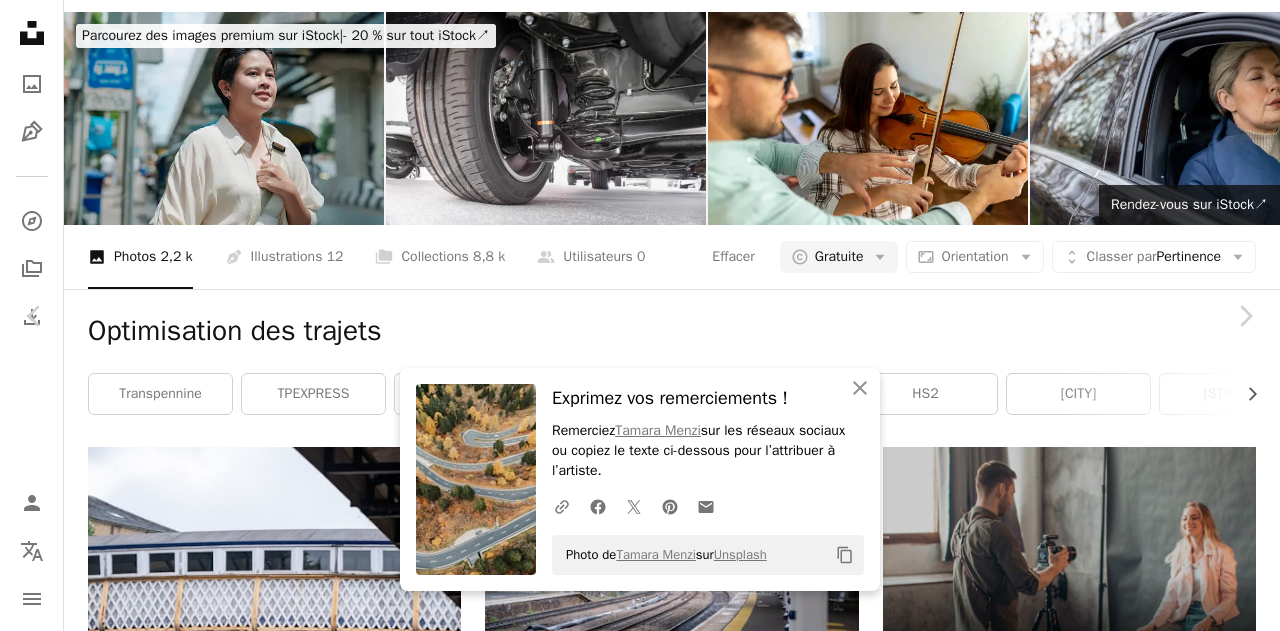 drag, startPoint x: 1218, startPoint y: 439, endPoint x: 1207, endPoint y: 423, distance: 19.416489 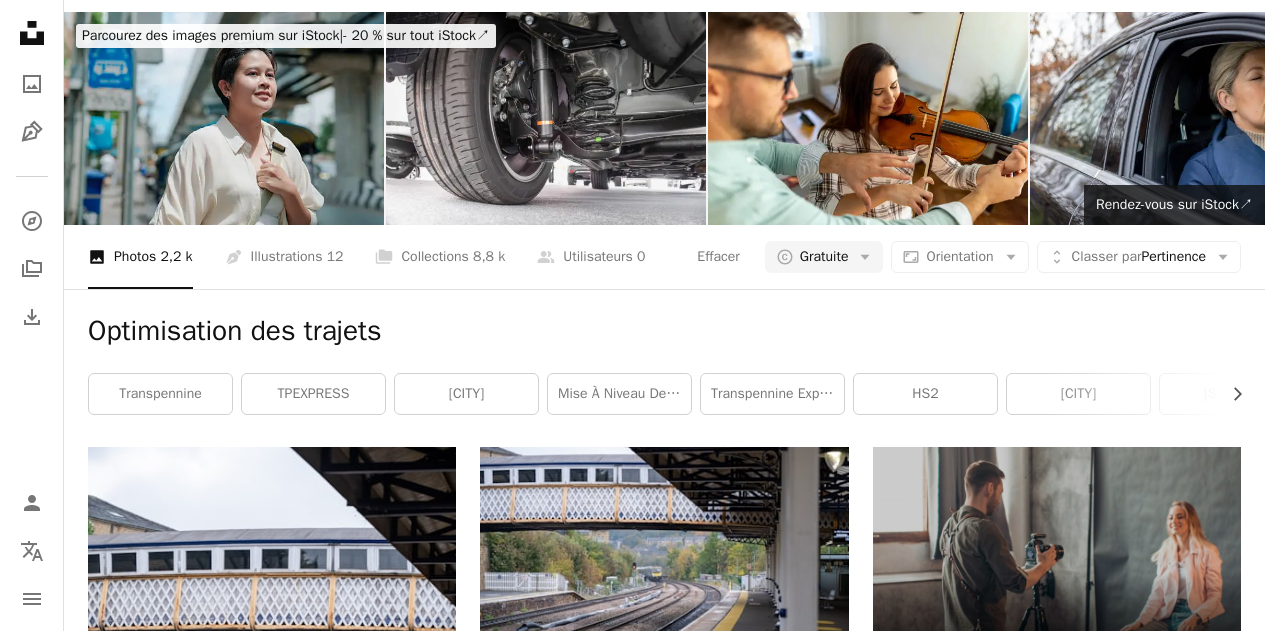 scroll, scrollTop: 5564, scrollLeft: 0, axis: vertical 